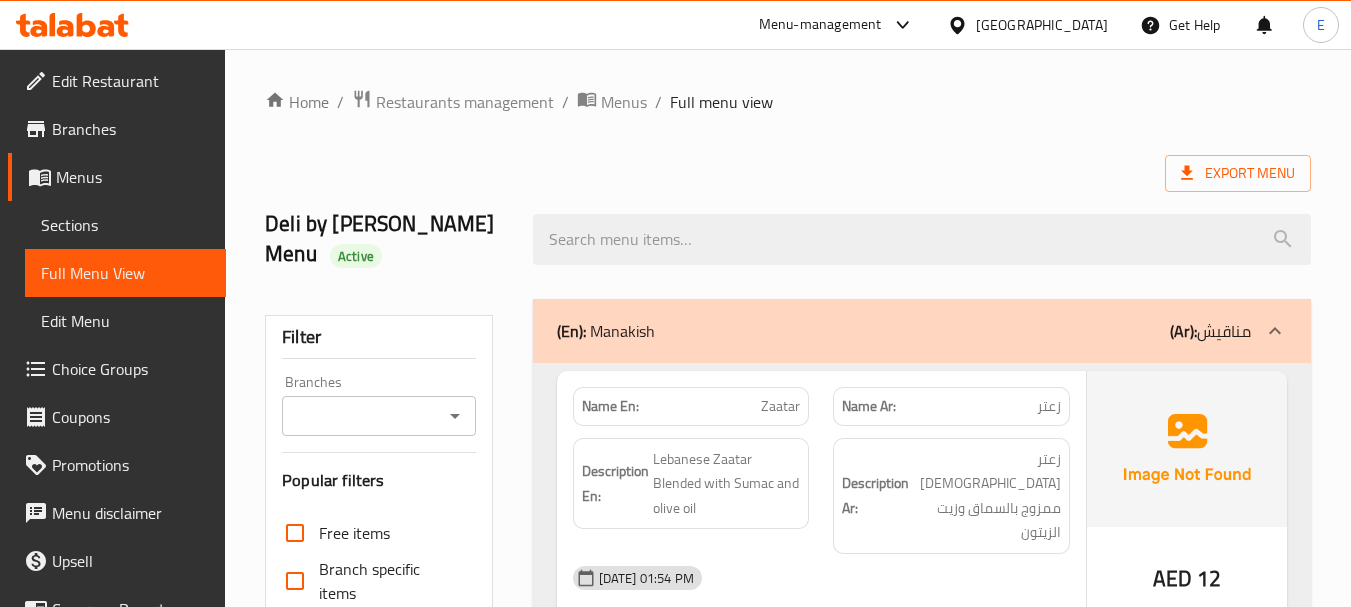 scroll, scrollTop: 0, scrollLeft: 0, axis: both 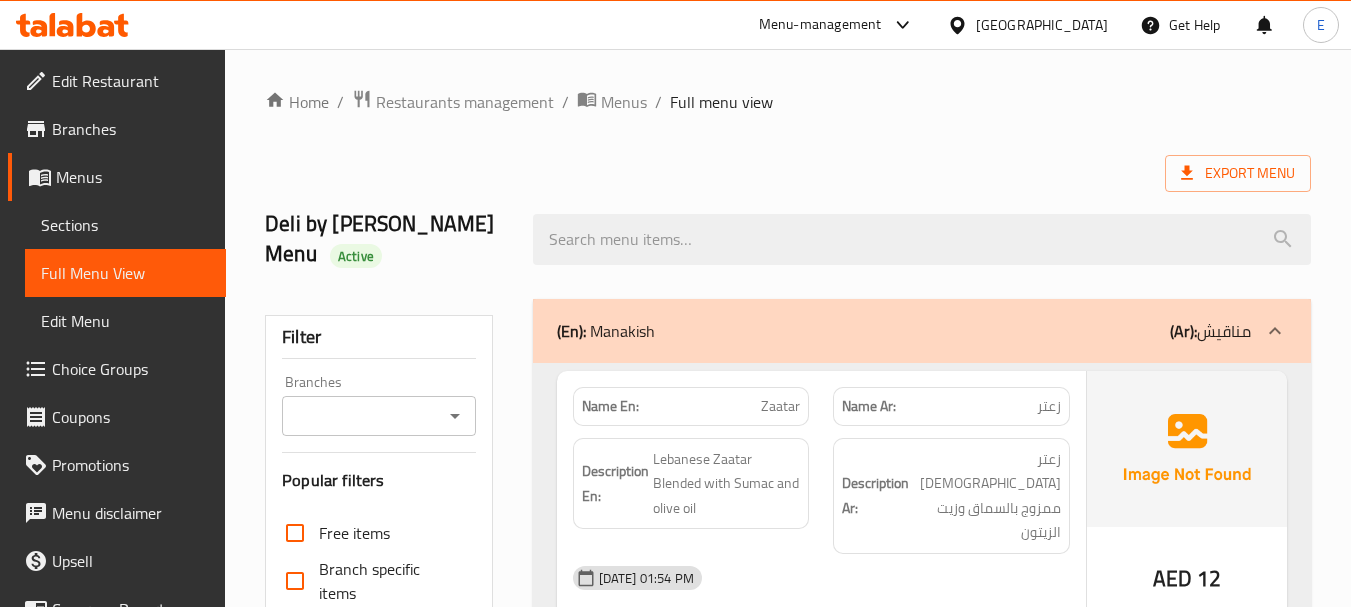 click on "Home / Restaurants management / Menus / Full menu view Export Menu Deli by Amara's Menu   Active Filter Branches Branches Popular filters Free items Branch specific items Has choices Upsell items Availability filters Available Not available View filters Collapse sections Collapse categories Collapse Choices (En):   Manakish (Ar): مناقيش Name En: Zaatar Name Ar: زعتر Description En: Lebanese Zaatar Blended with Sumac and olive oil Description Ar: زعتر لبناني ممزوج بالسماق وزيت الزيتون 15-07-2025 01:54 PM SU MO TU WE TH FR SA AED 12 Name En: Wild Zaatar, Crumble Baladi Cheese Name Ar: زعتر بري، جبنة بلدي مفتتة Description En: Fresh Zaatar Leaves, Tomato, Onion & Baladi Cheese on top Description Ar: أوراق زعتر طازجة، طماطم، بصل وجبنة بلدي في الأعلى 15-07-2025 01:54 PM SU MO TU WE TH FR SA AED 24 Name En: Zaatar & Cheese Name Ar: زعتر وجبن Description En: Description Ar: 15-07-2025 01:54 PM SU MO TU WE" at bounding box center [788, 16210] 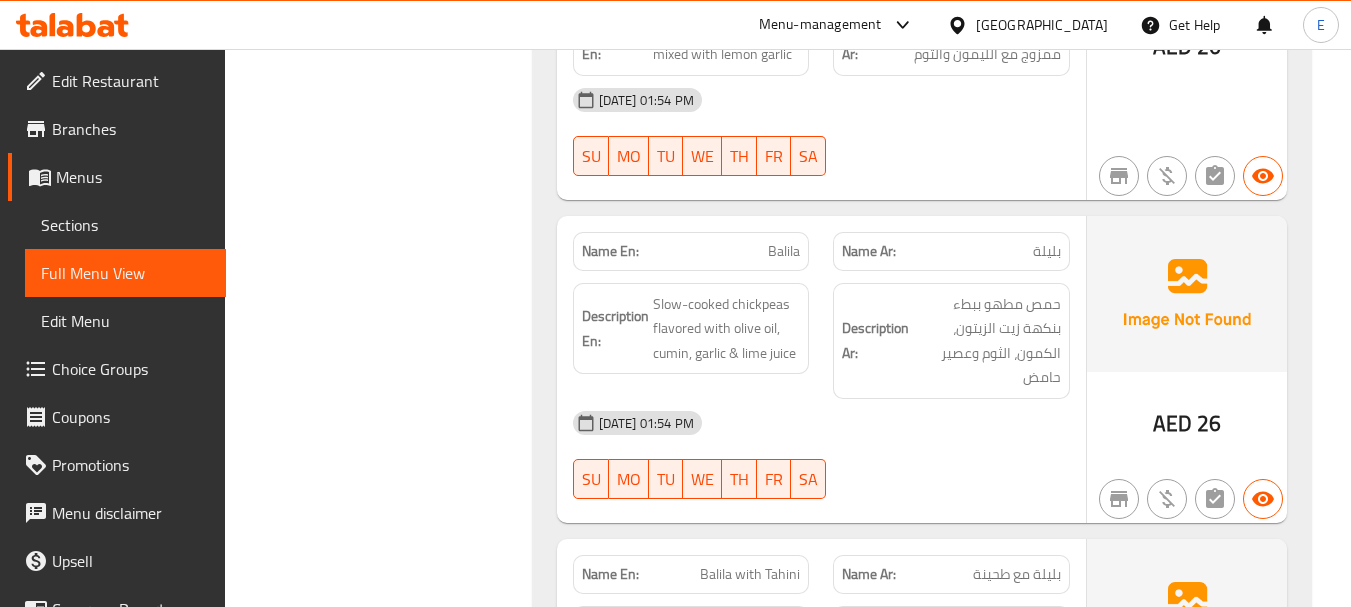 scroll, scrollTop: 21001, scrollLeft: 0, axis: vertical 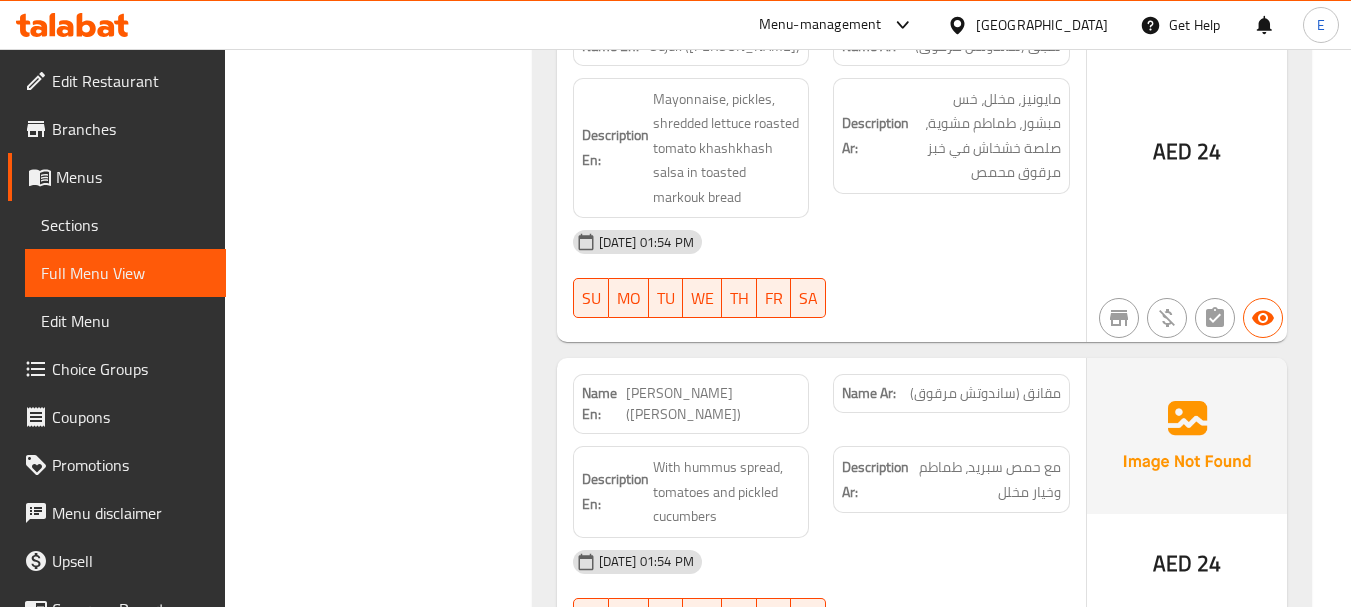 click on "[DATE] 01:54 PM" at bounding box center [821, -18861] 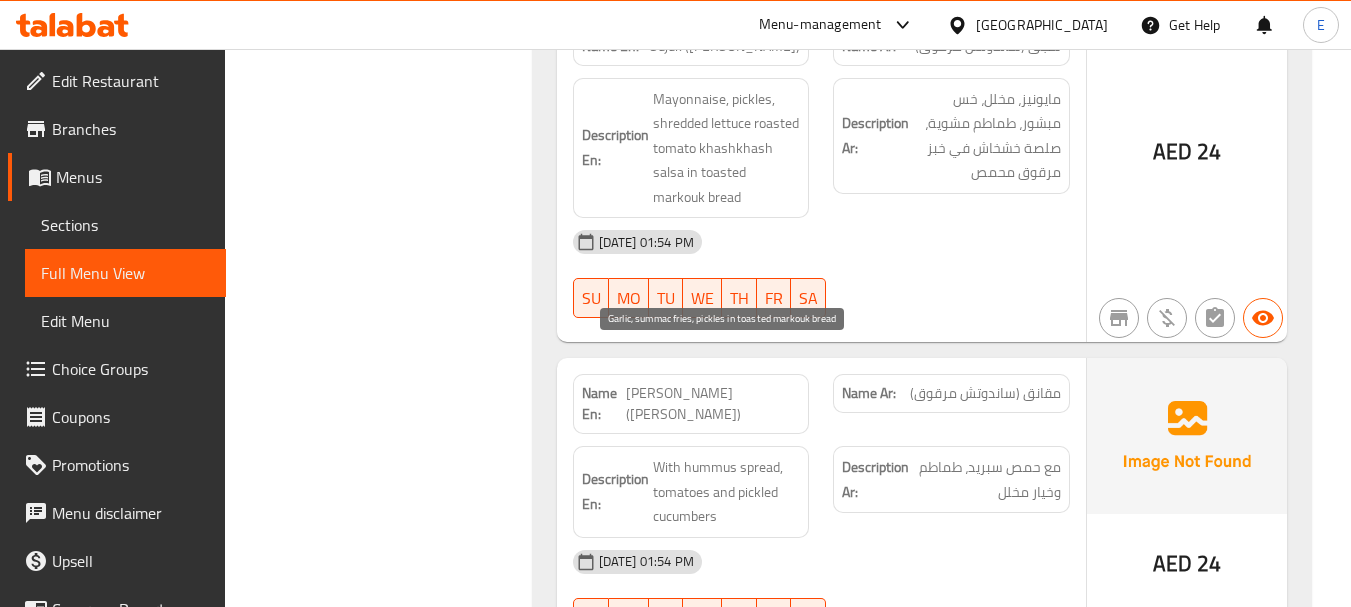 drag, startPoint x: 647, startPoint y: 347, endPoint x: 759, endPoint y: 410, distance: 128.50291 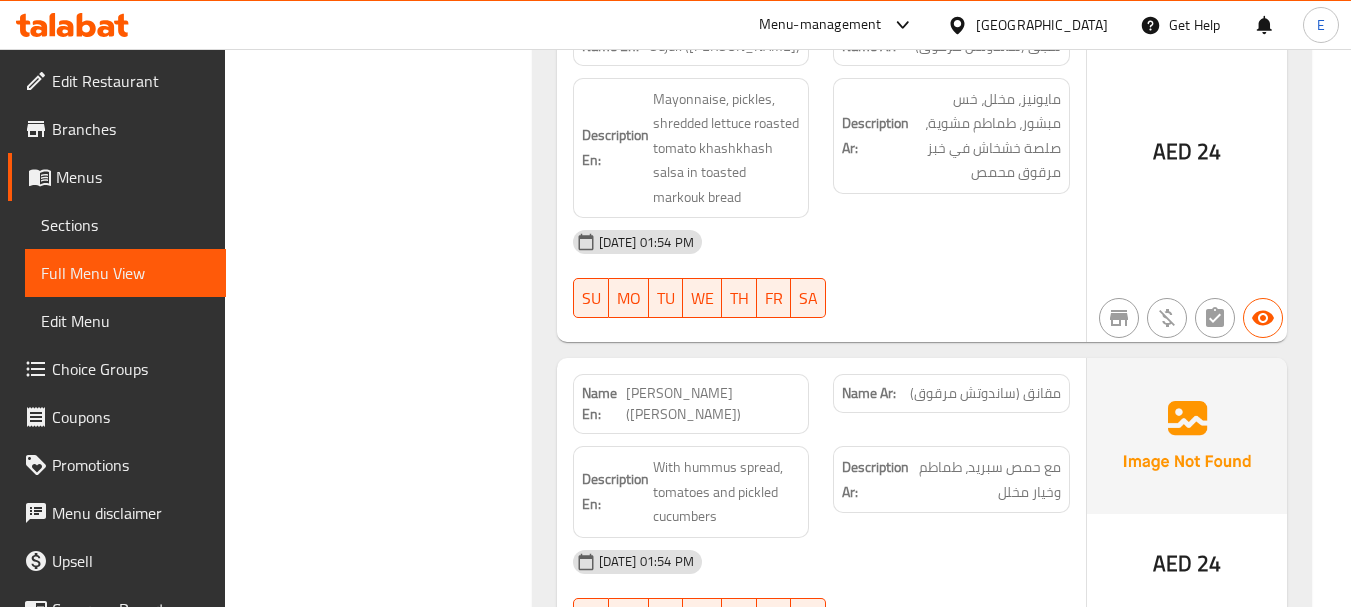scroll, scrollTop: 22939, scrollLeft: 0, axis: vertical 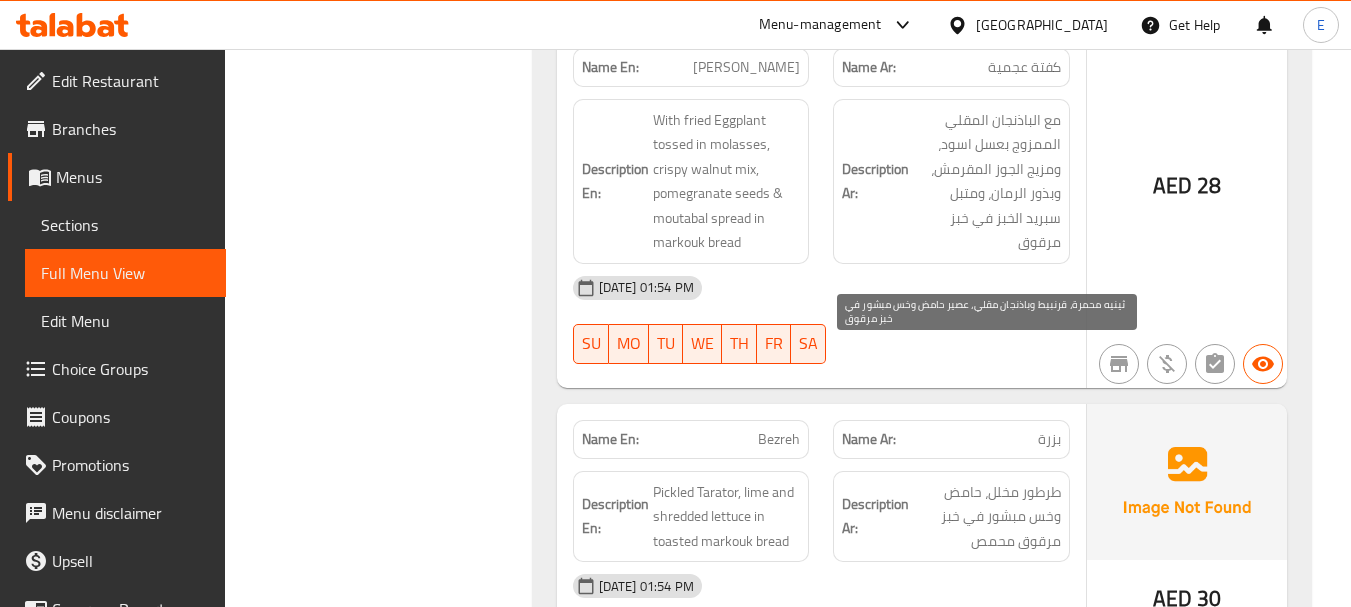 click on "Description Ar: ثينيه محمرة، قرنبيط وباذنجان مقلي، عصير حامض وخس مبشور في خبز مرقوق" at bounding box center (951, -19016) 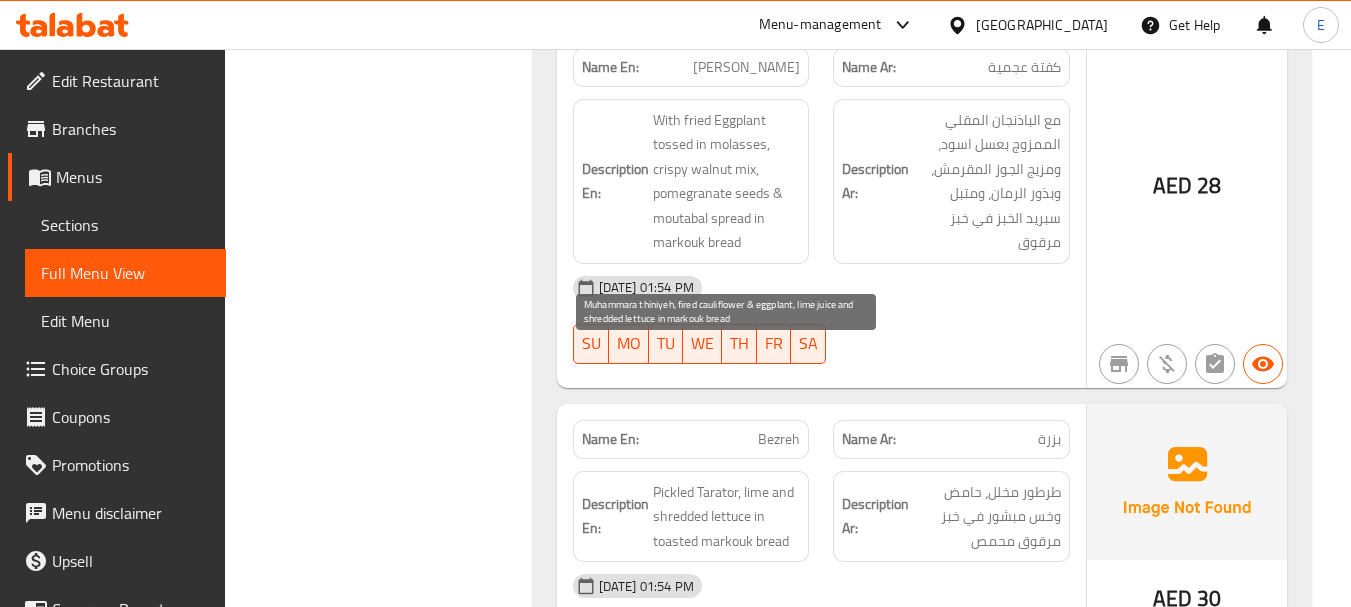 drag, startPoint x: 663, startPoint y: 360, endPoint x: 788, endPoint y: 456, distance: 157.61028 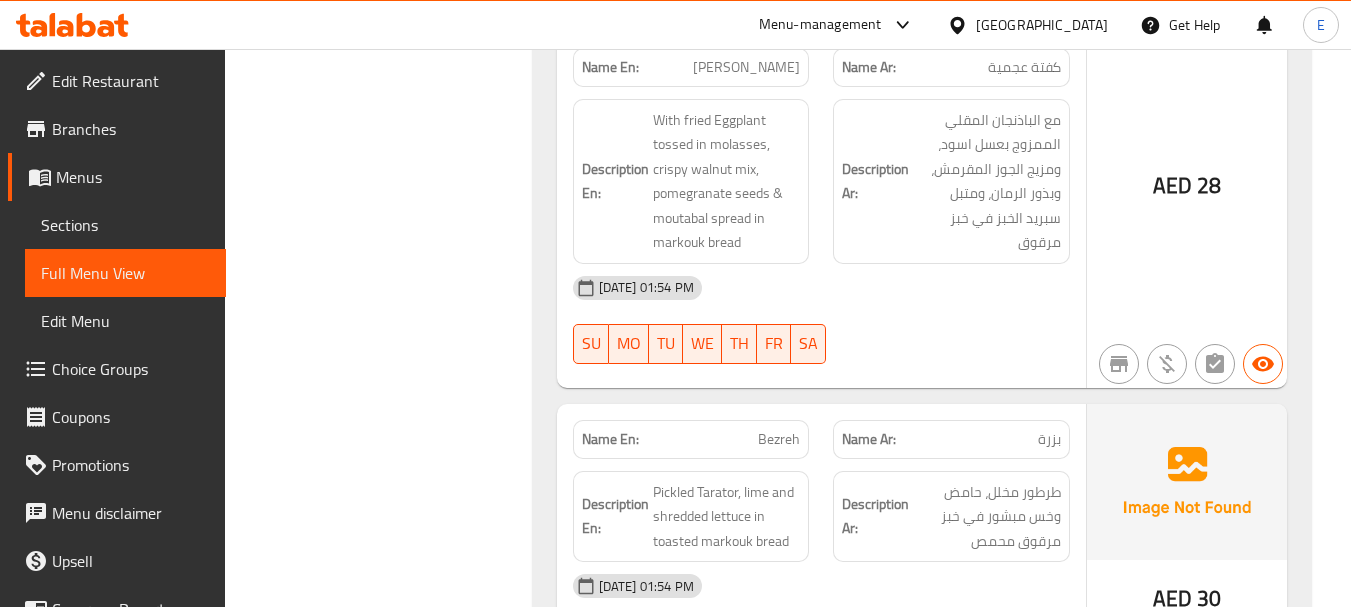 scroll, scrollTop: 4175, scrollLeft: 0, axis: vertical 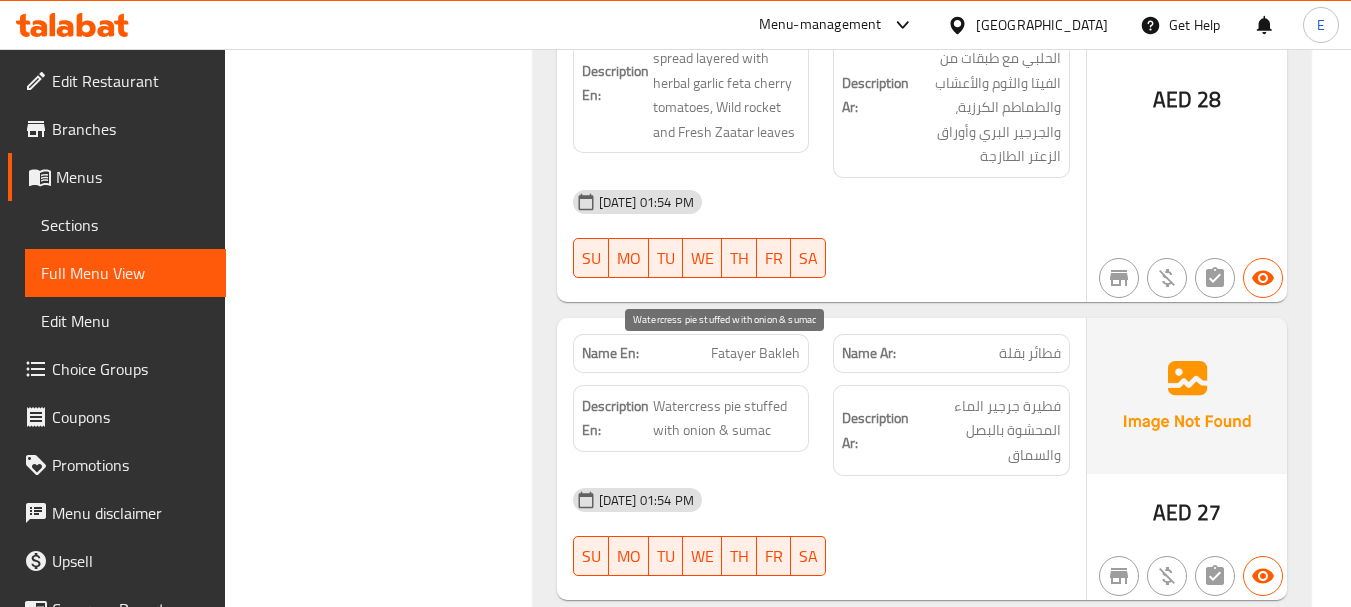click on "Watercress pie stuffed with onion & sumac" at bounding box center [727, 418] 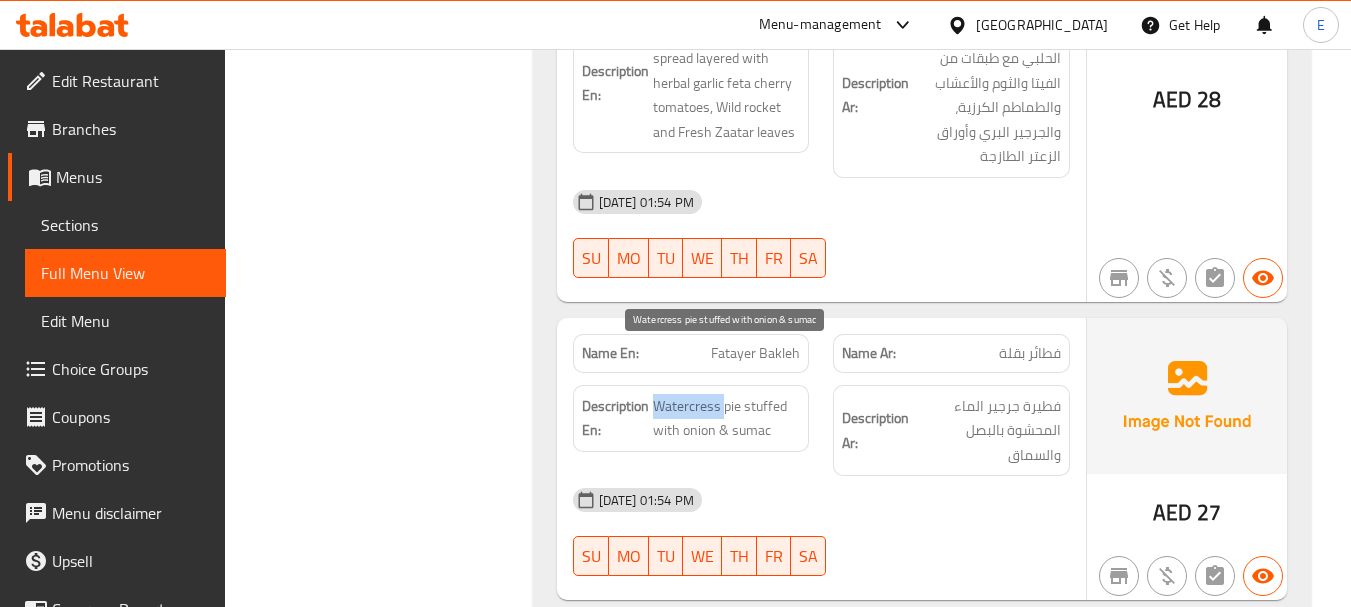 click on "Watercress pie stuffed with onion & sumac" at bounding box center (727, 418) 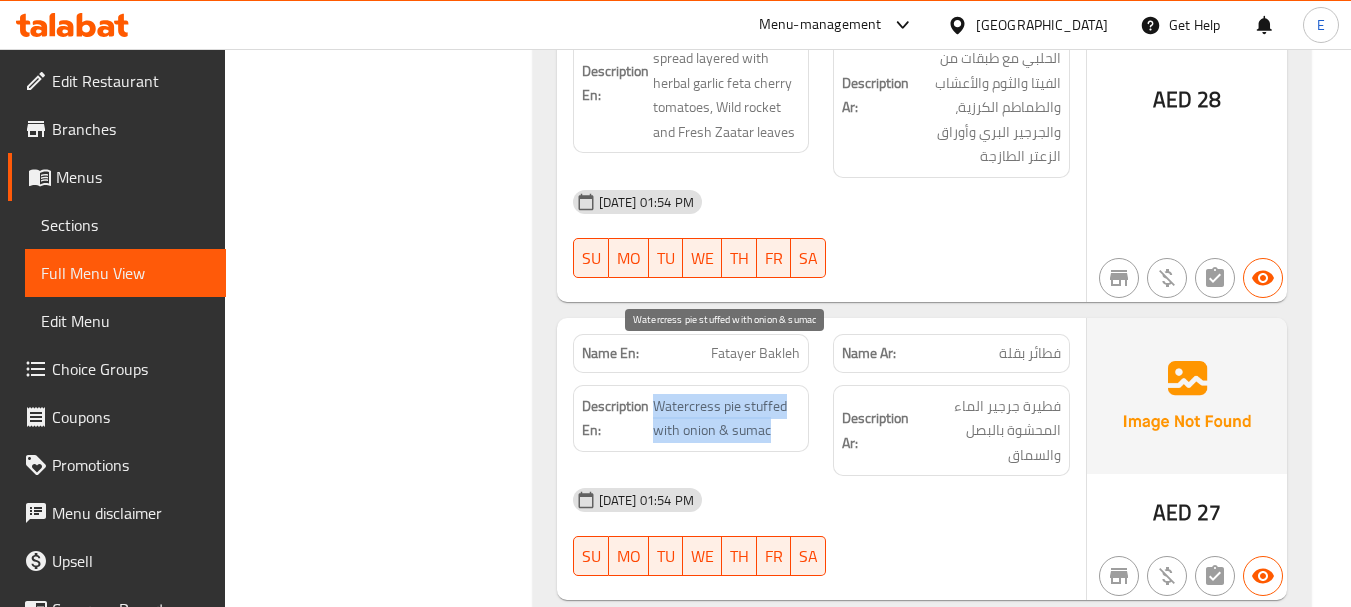 click on "Watercress pie stuffed with onion & sumac" at bounding box center (727, 418) 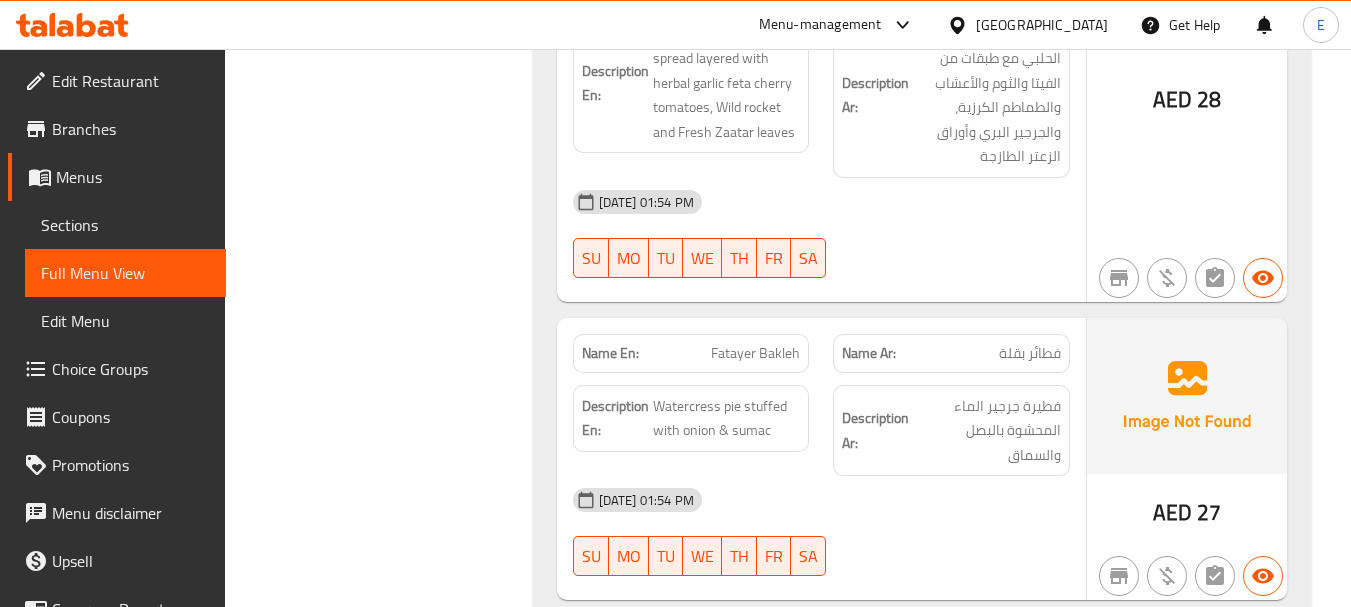 drag, startPoint x: 871, startPoint y: 449, endPoint x: 770, endPoint y: 343, distance: 146.4138 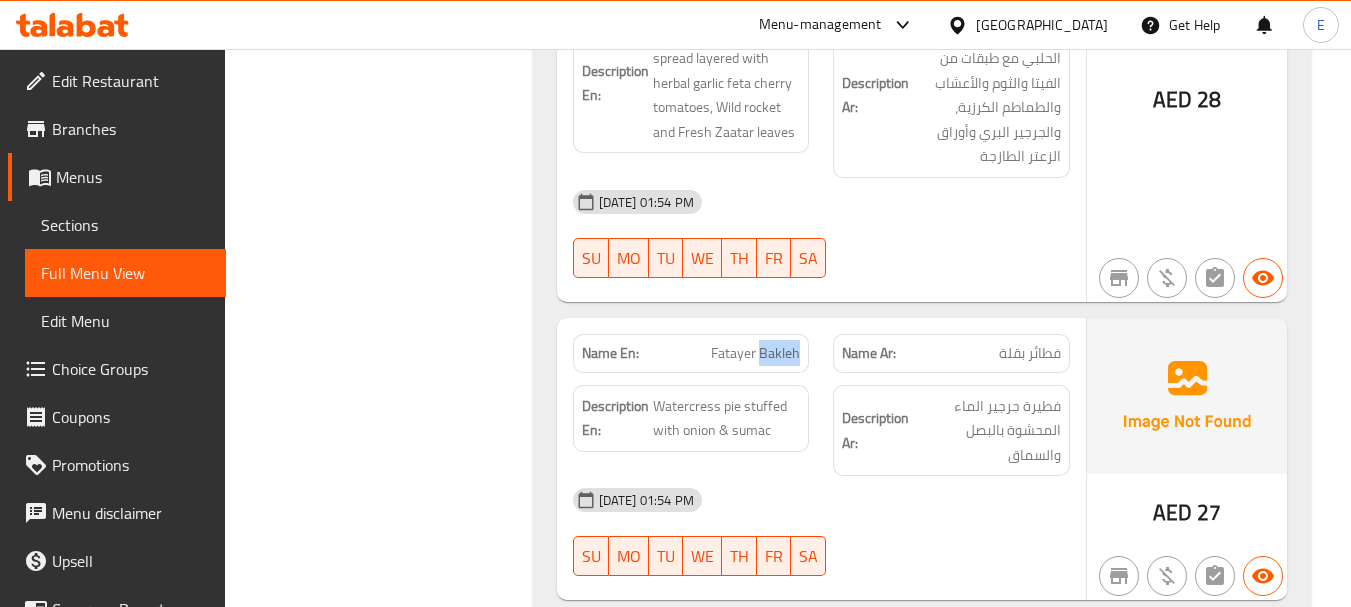 click on "Fatayer Bakleh" at bounding box center [755, 353] 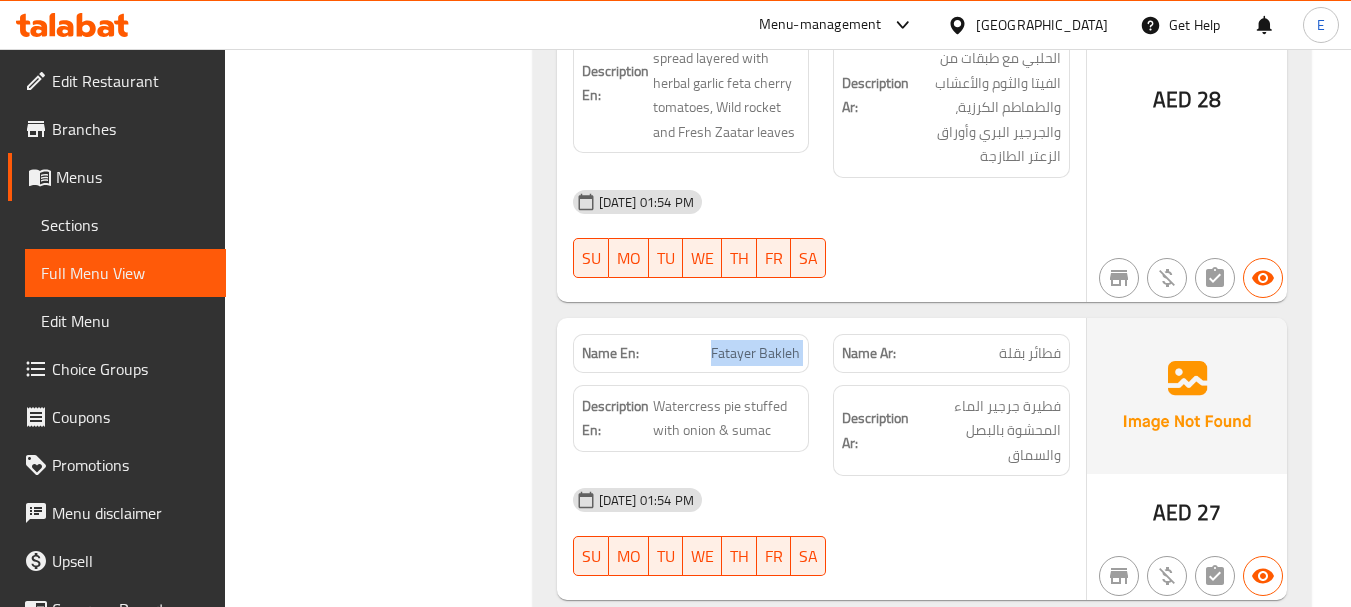 click on "Fatayer Bakleh" at bounding box center (755, 353) 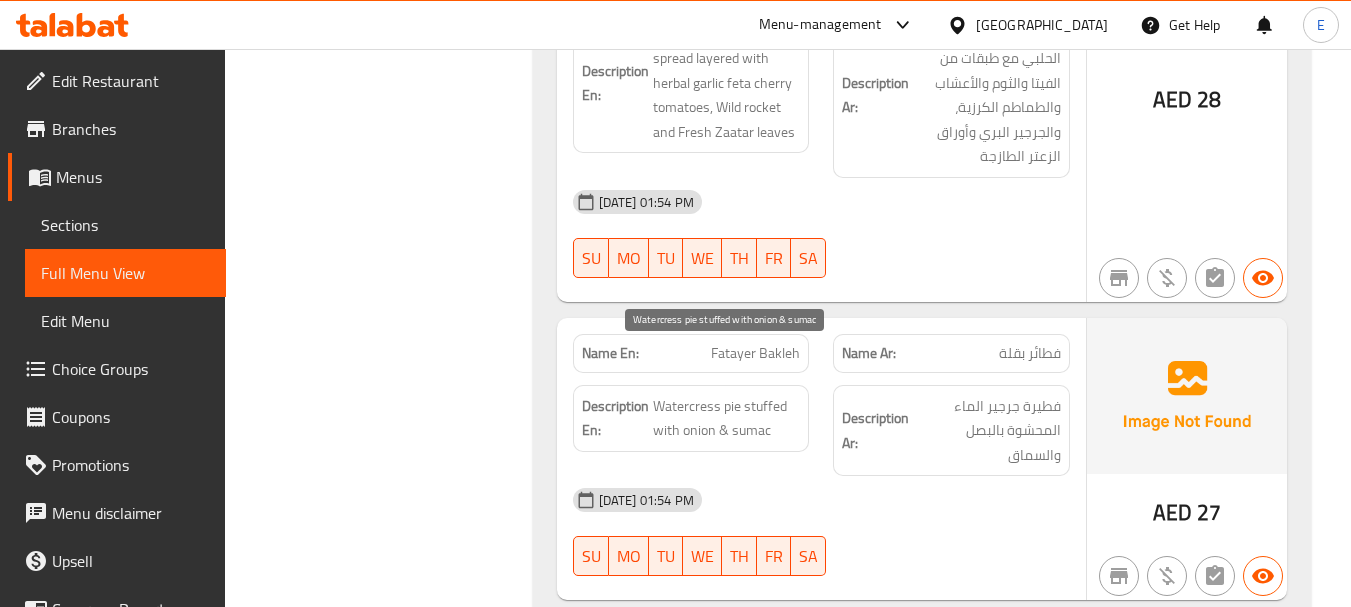 click on "Watercress pie stuffed with onion & sumac" at bounding box center [727, 418] 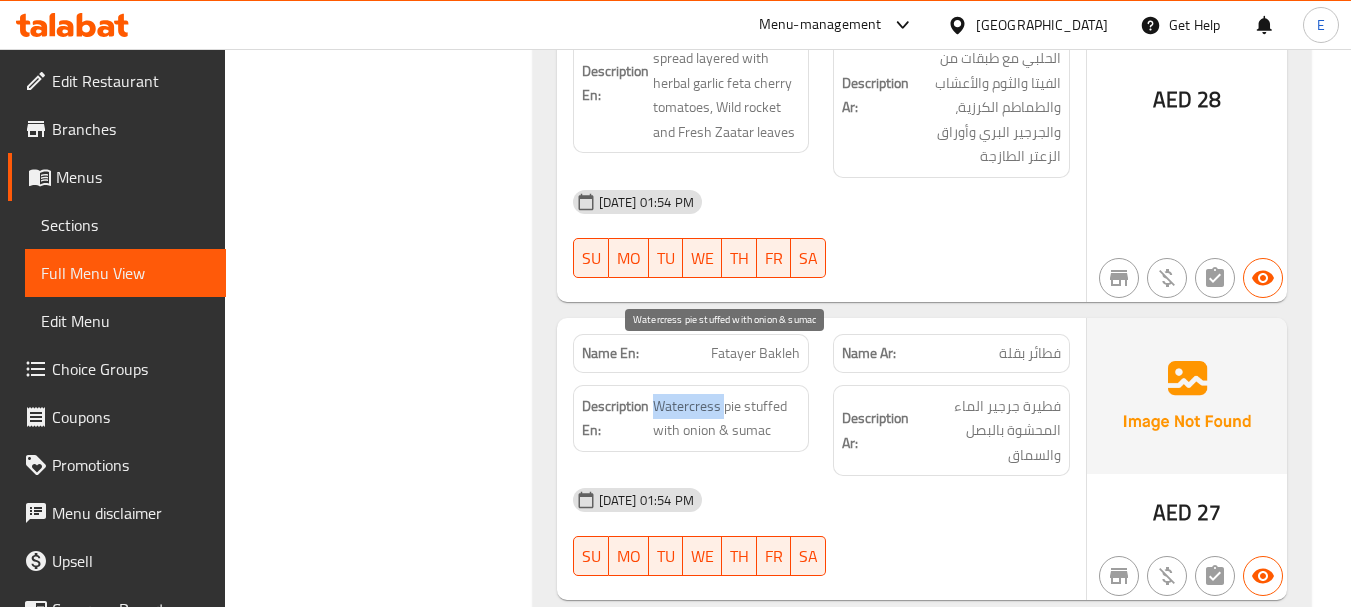 click on "Watercress pie stuffed with onion & sumac" at bounding box center (727, 418) 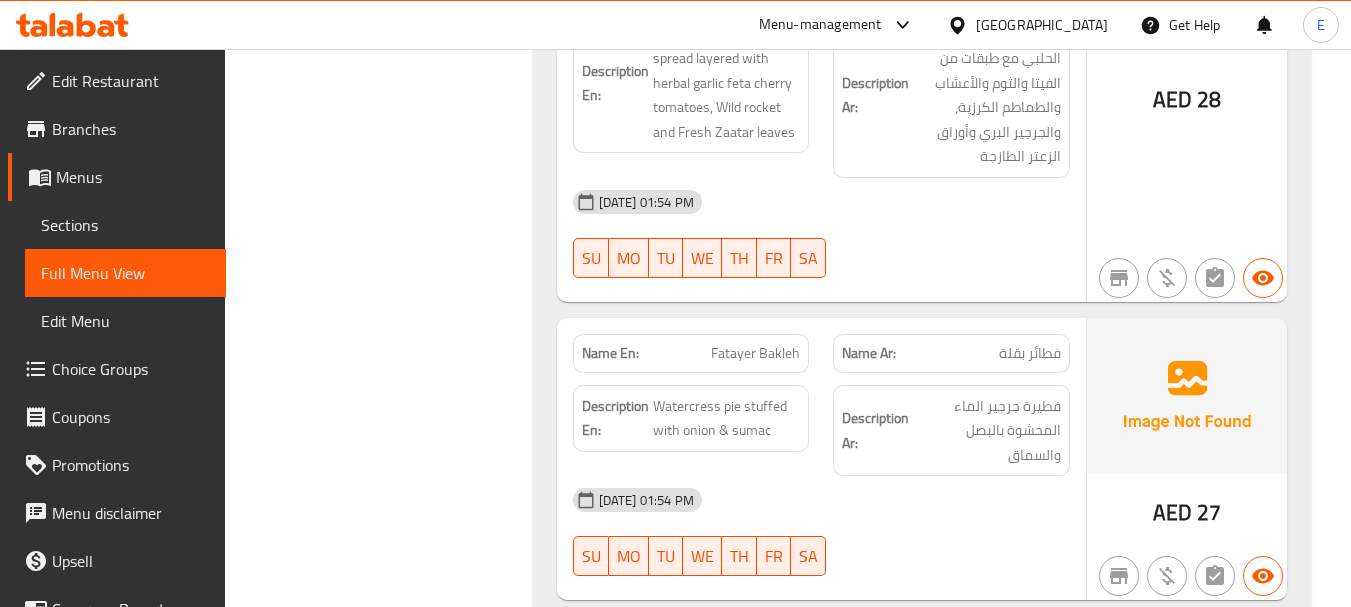 click on "[DATE] 01:54 PM" at bounding box center (821, 500) 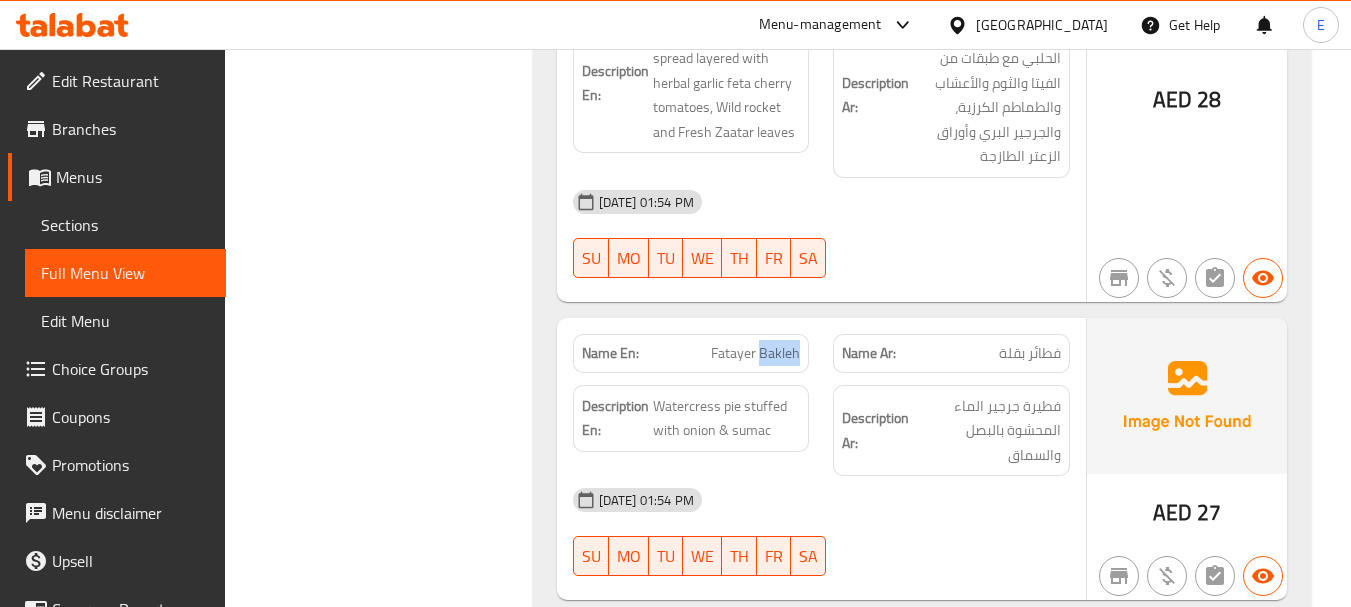 click on "Fatayer Bakleh" at bounding box center [755, 353] 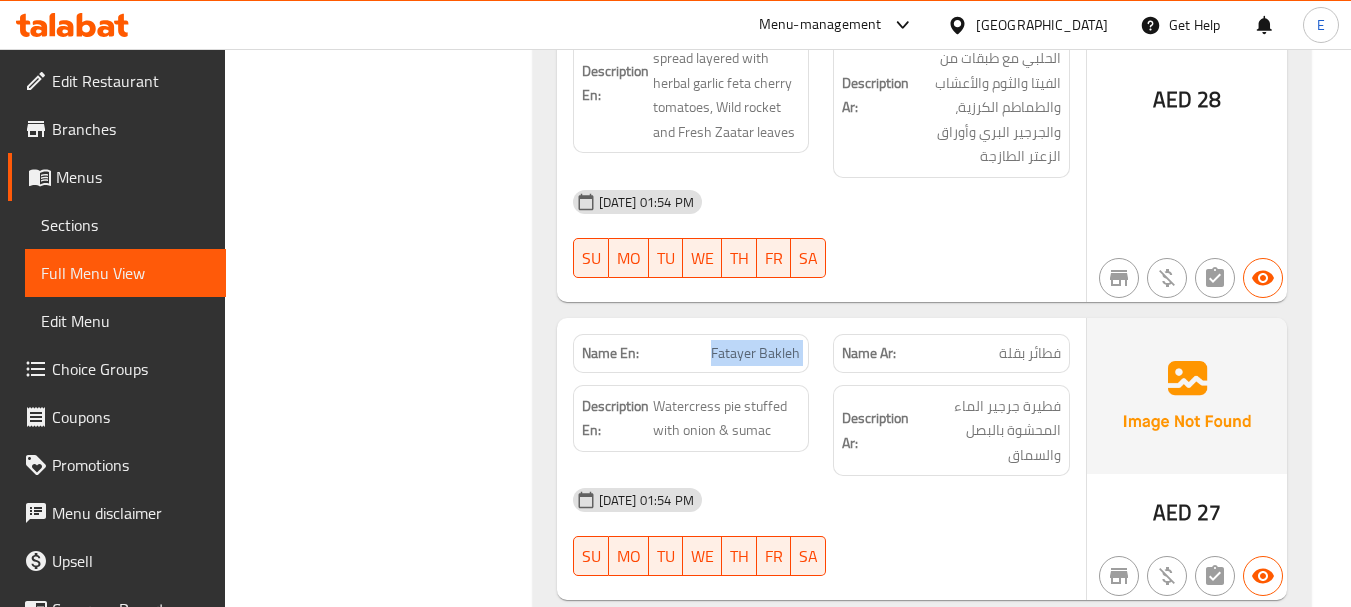 click on "Fatayer Bakleh" at bounding box center [755, 353] 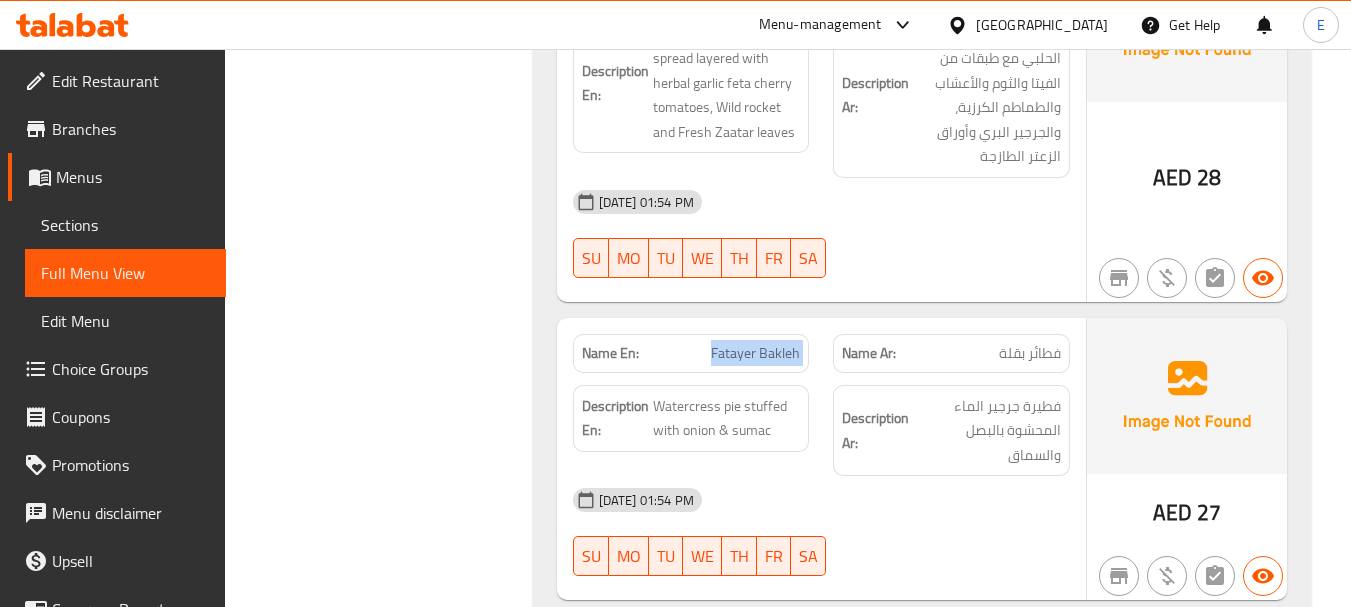 scroll, scrollTop: 0, scrollLeft: 0, axis: both 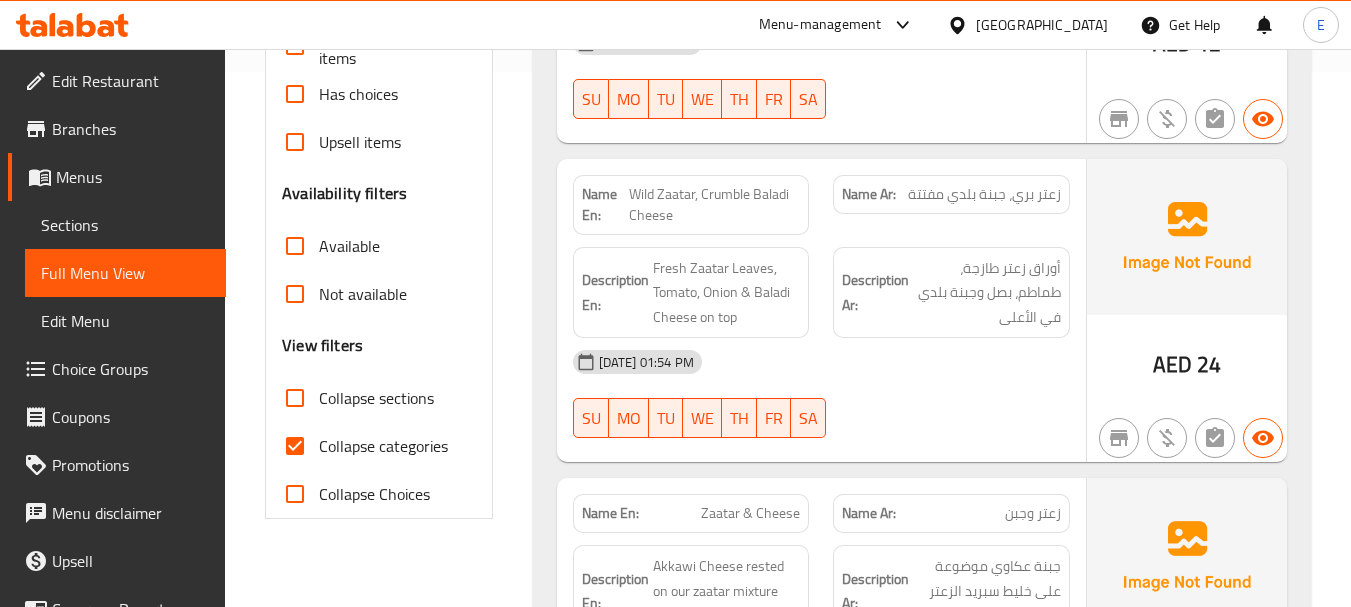 click on "Collapse categories" at bounding box center (295, 446) 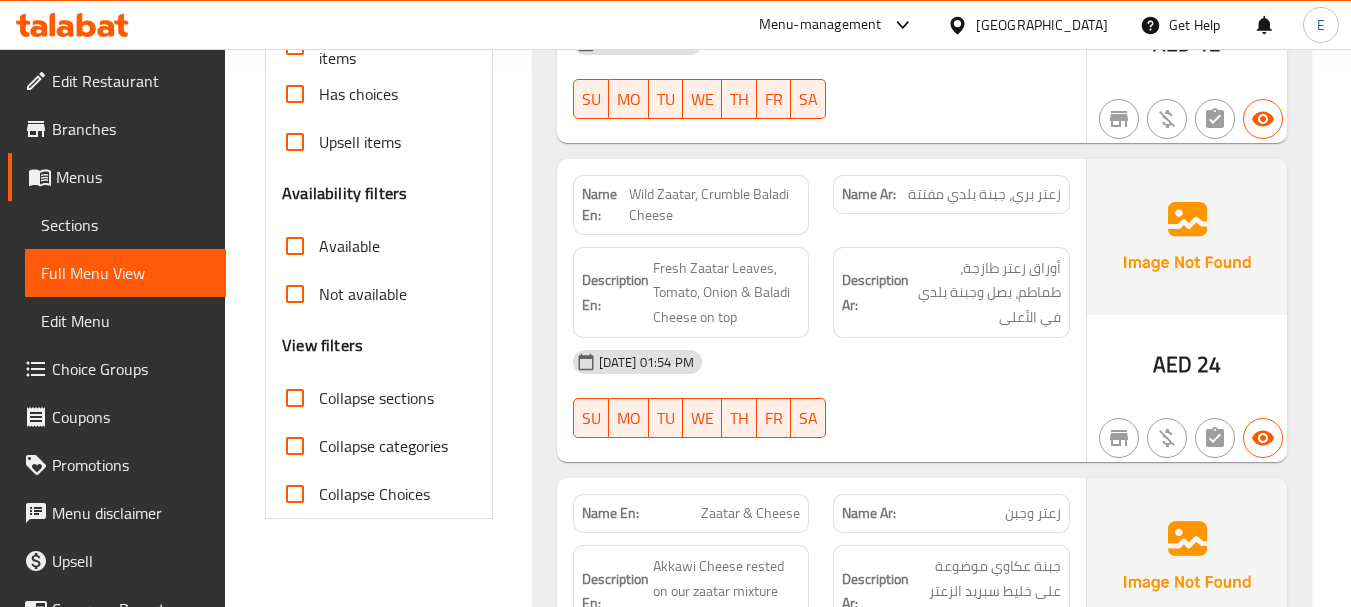 scroll, scrollTop: 0, scrollLeft: 0, axis: both 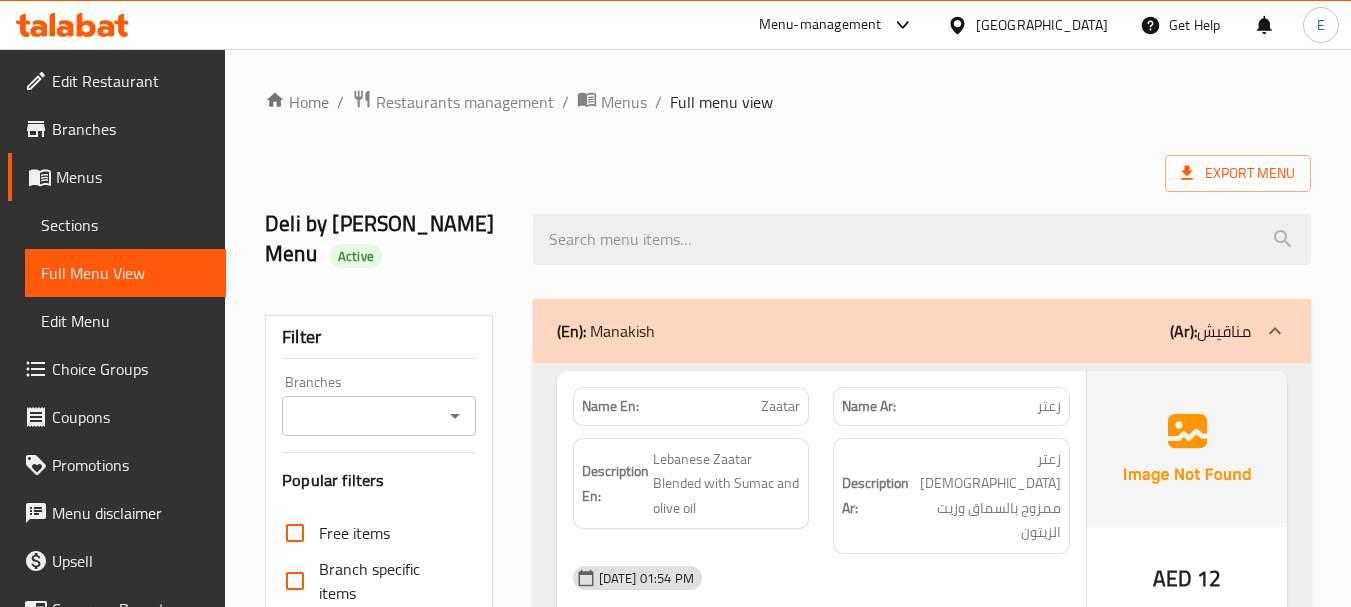 click on "Export Menu" at bounding box center [788, 173] 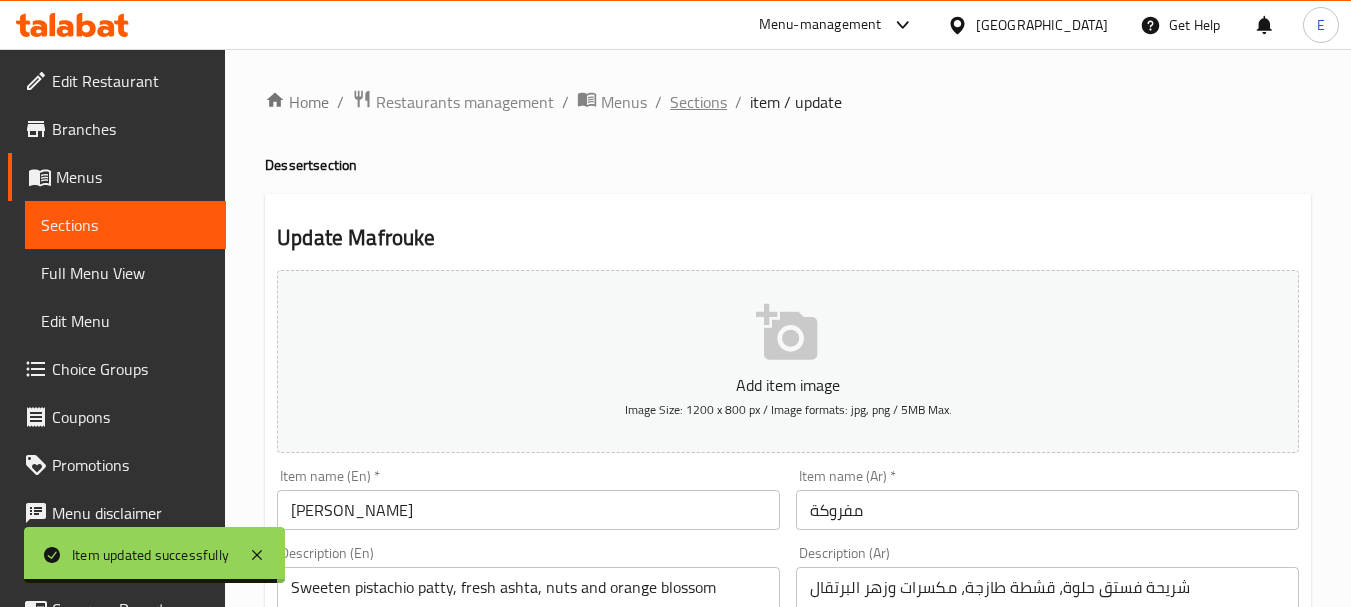 scroll, scrollTop: 0, scrollLeft: 0, axis: both 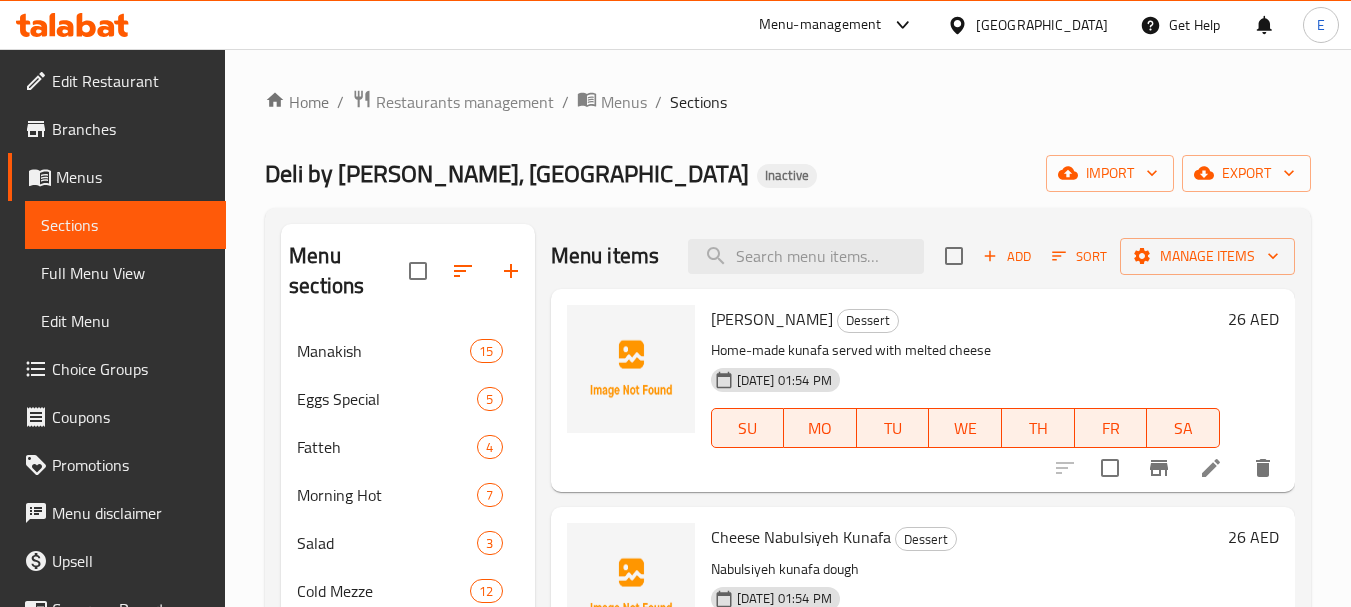 click on "Menu items Add Sort Manage items" at bounding box center [923, 256] 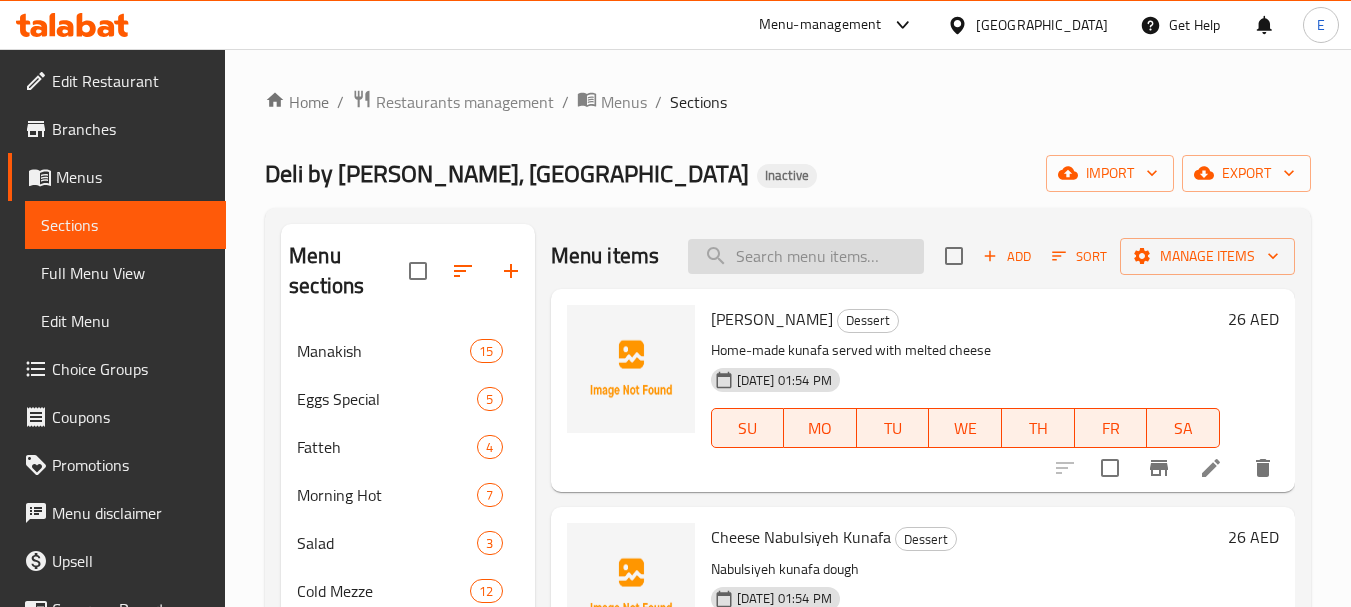click at bounding box center [806, 256] 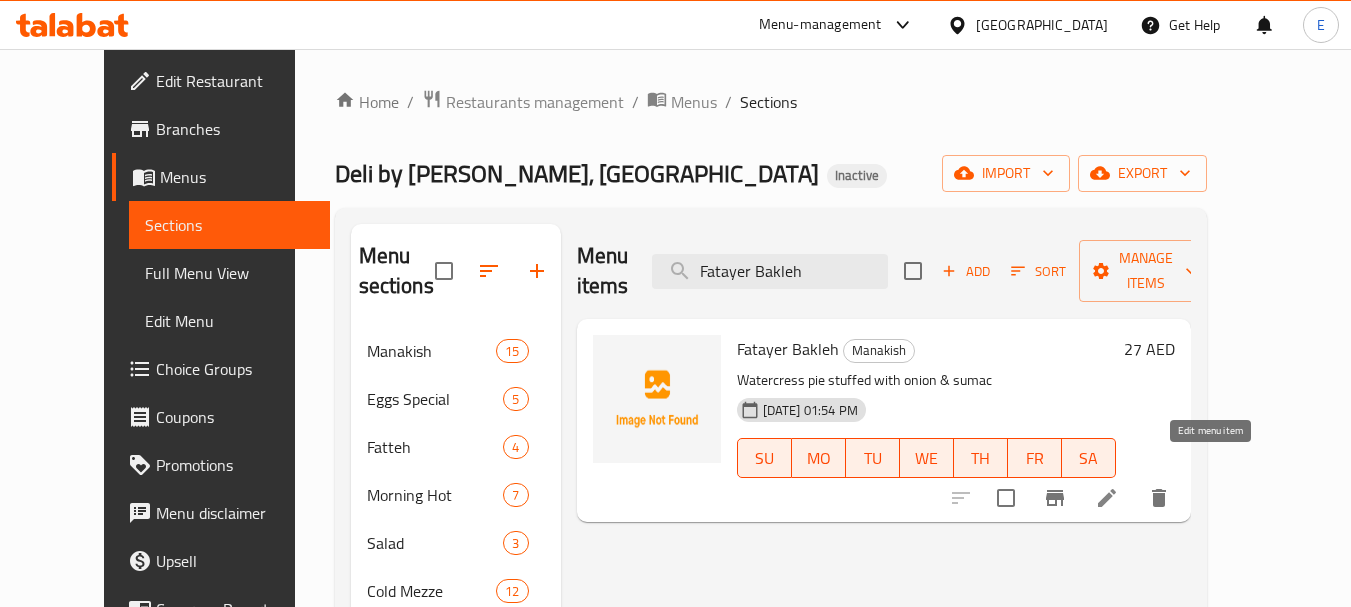 type on "Fatayer Bakleh" 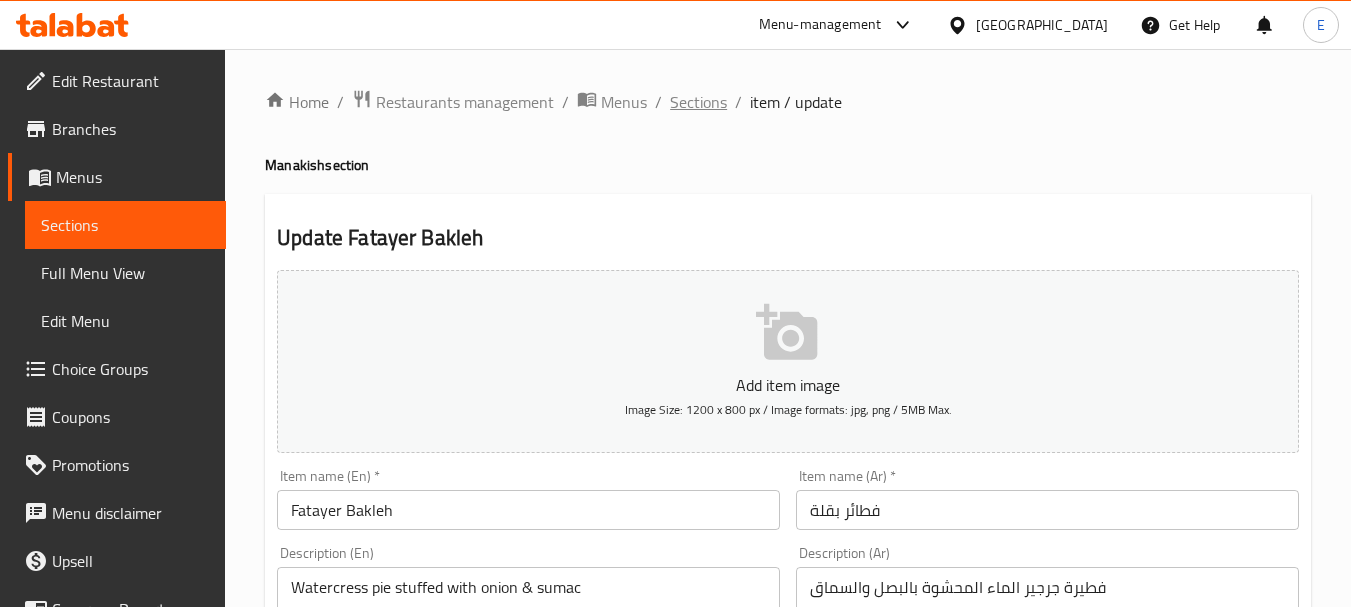 click on "Sections" at bounding box center [698, 102] 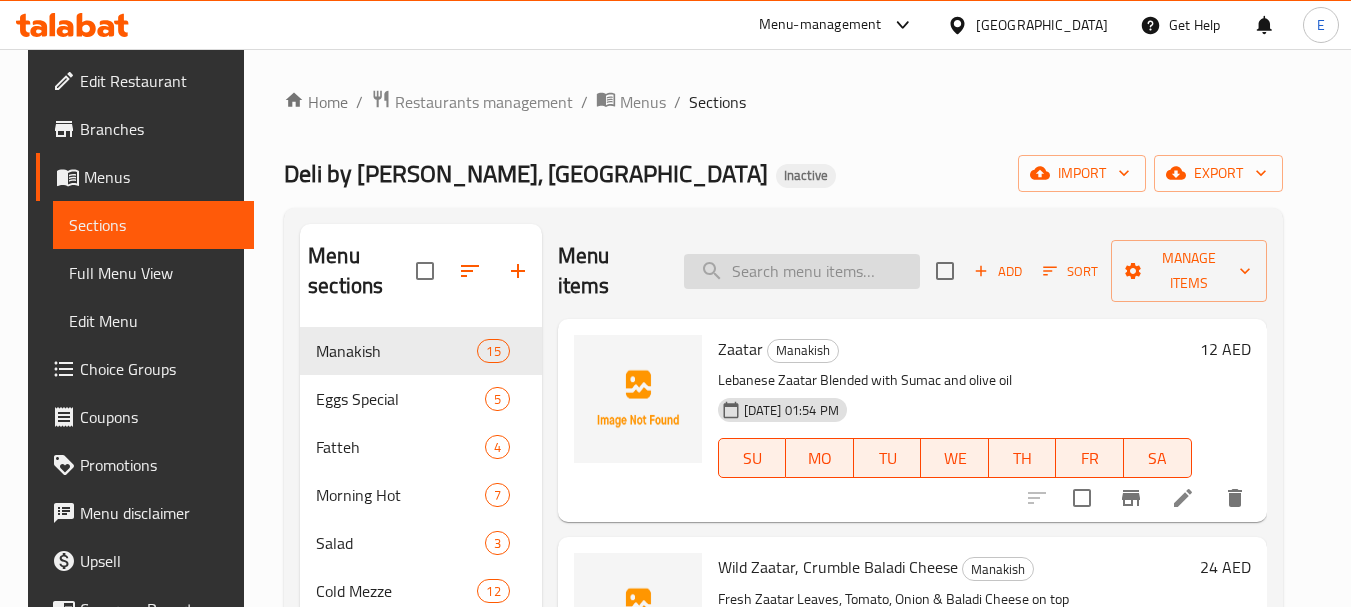 click at bounding box center [802, 271] 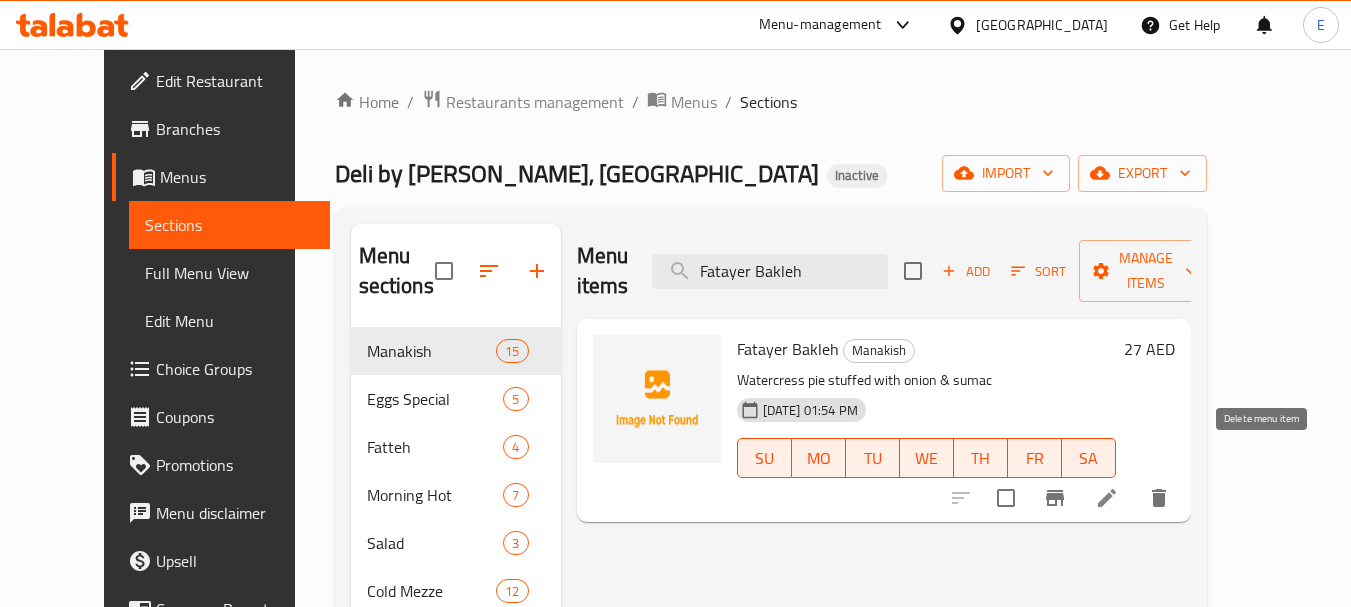 click at bounding box center [1159, 498] 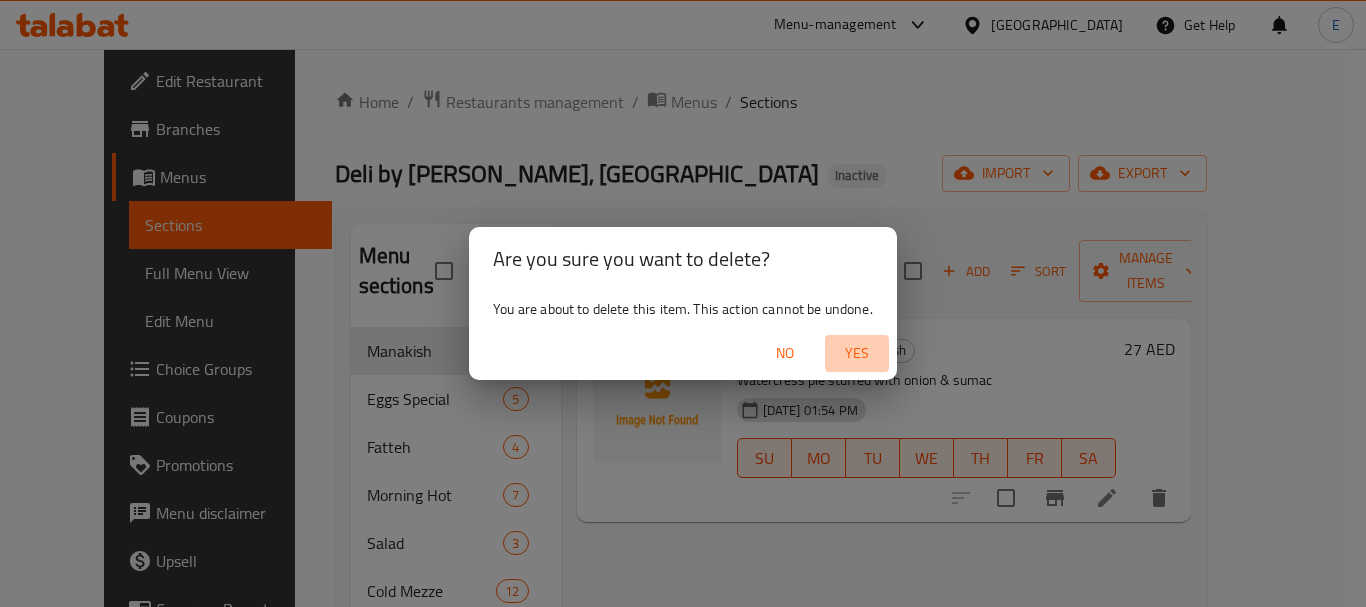 click on "Yes" at bounding box center (857, 353) 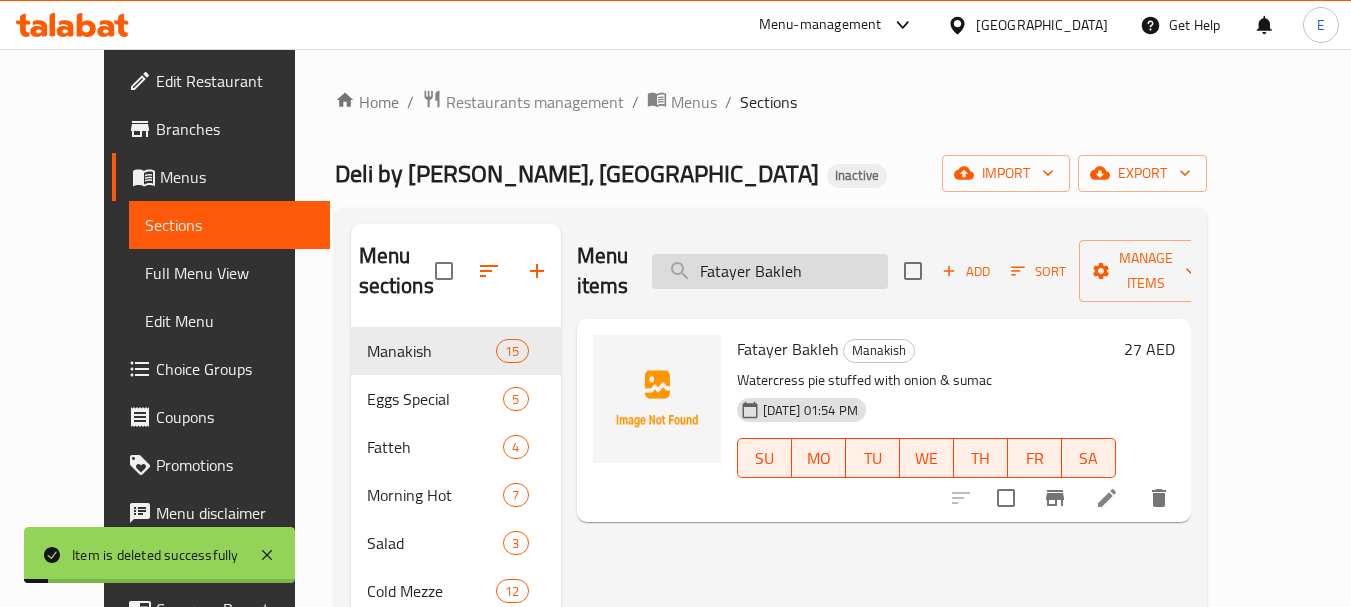 click on "Fatayer Bakleh" at bounding box center (770, 271) 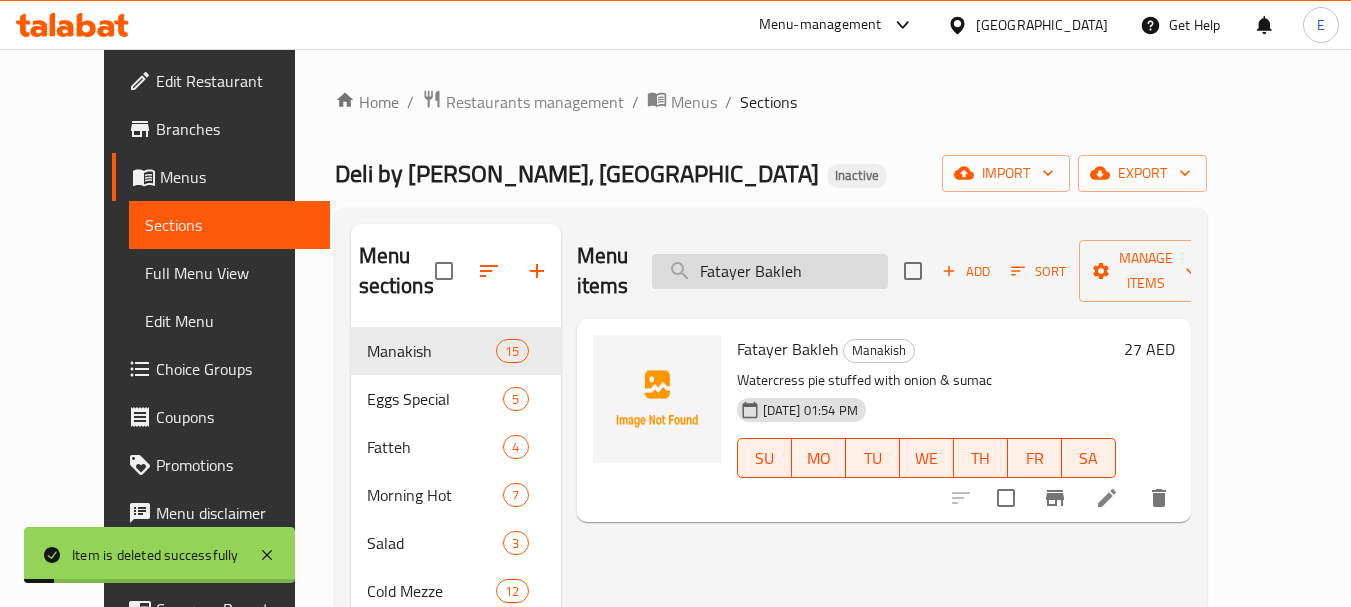 click on "Fatayer Bakleh" at bounding box center (770, 271) 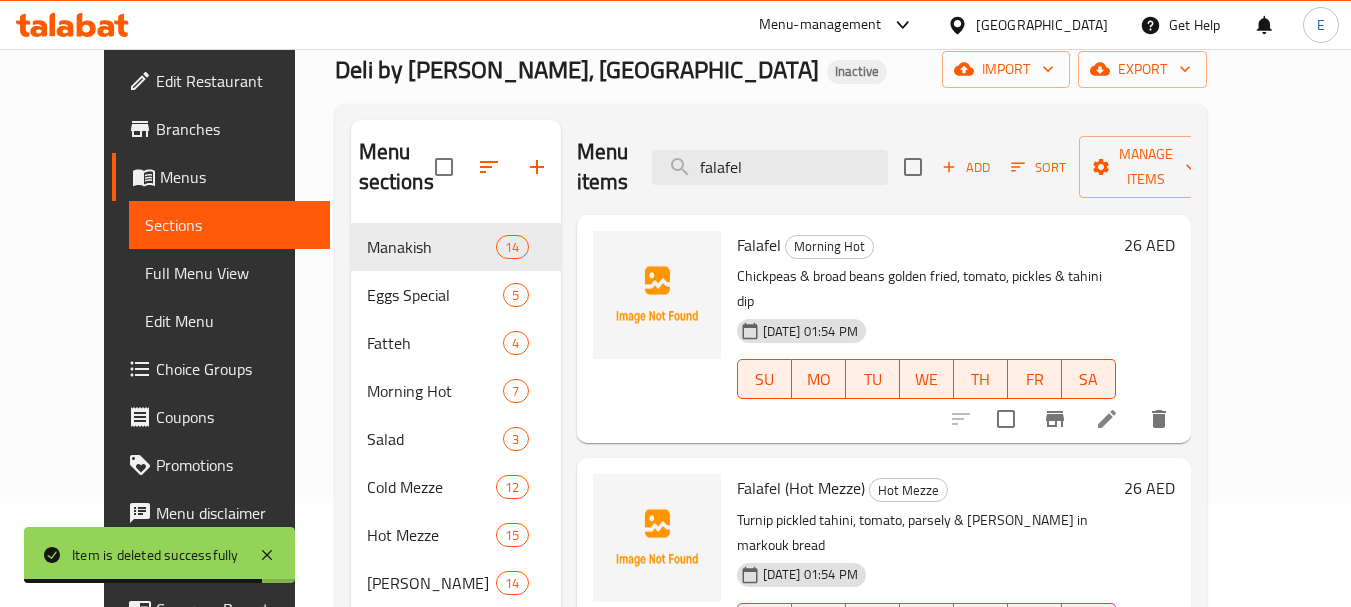 scroll, scrollTop: 118, scrollLeft: 0, axis: vertical 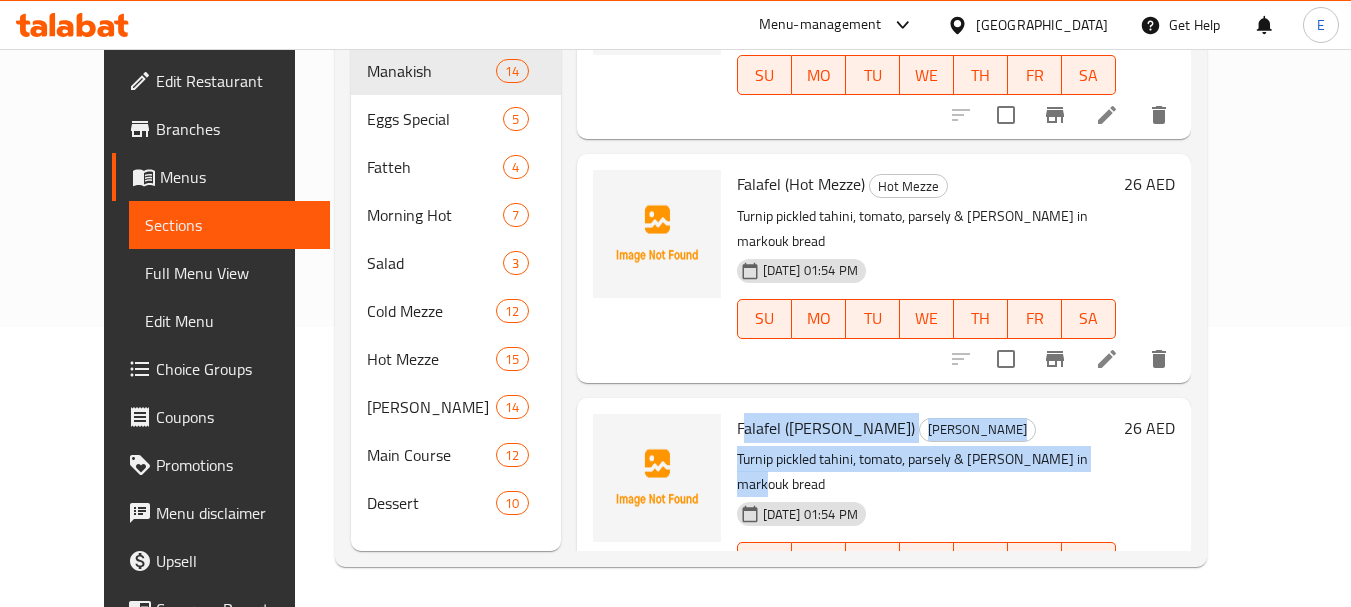 drag, startPoint x: 717, startPoint y: 376, endPoint x: 1068, endPoint y: 420, distance: 353.74707 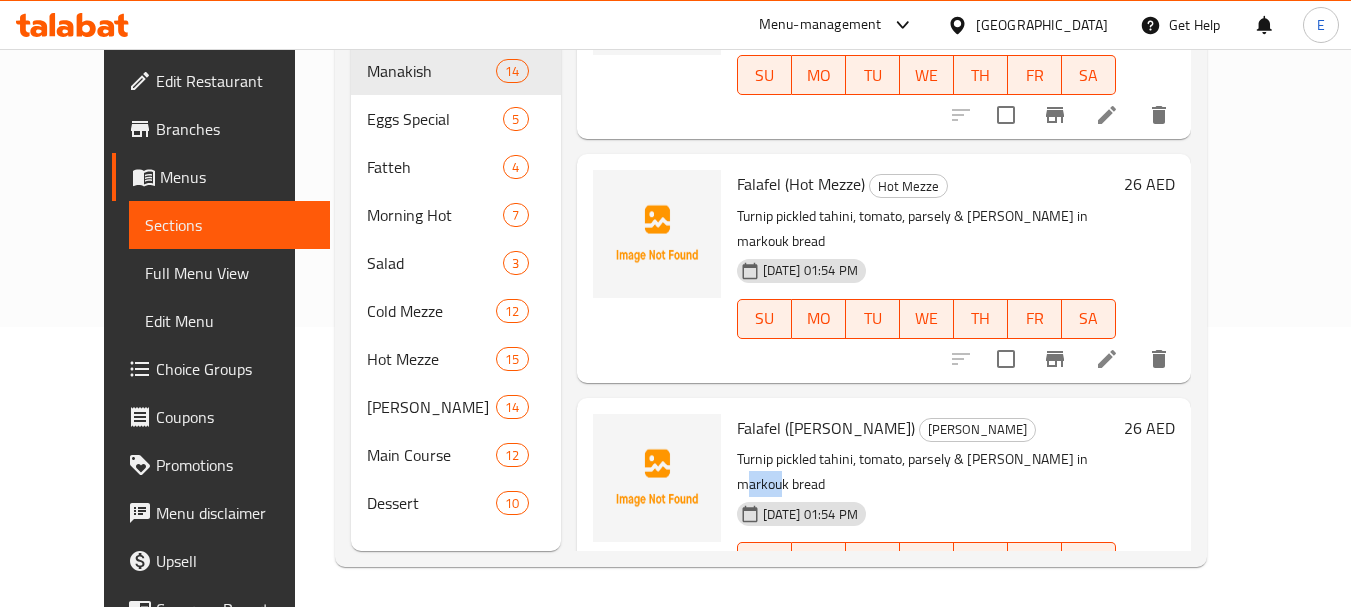 click on "Turnip pickled tahini, tomato, parsely & [PERSON_NAME] in markouk bread" at bounding box center (926, 472) 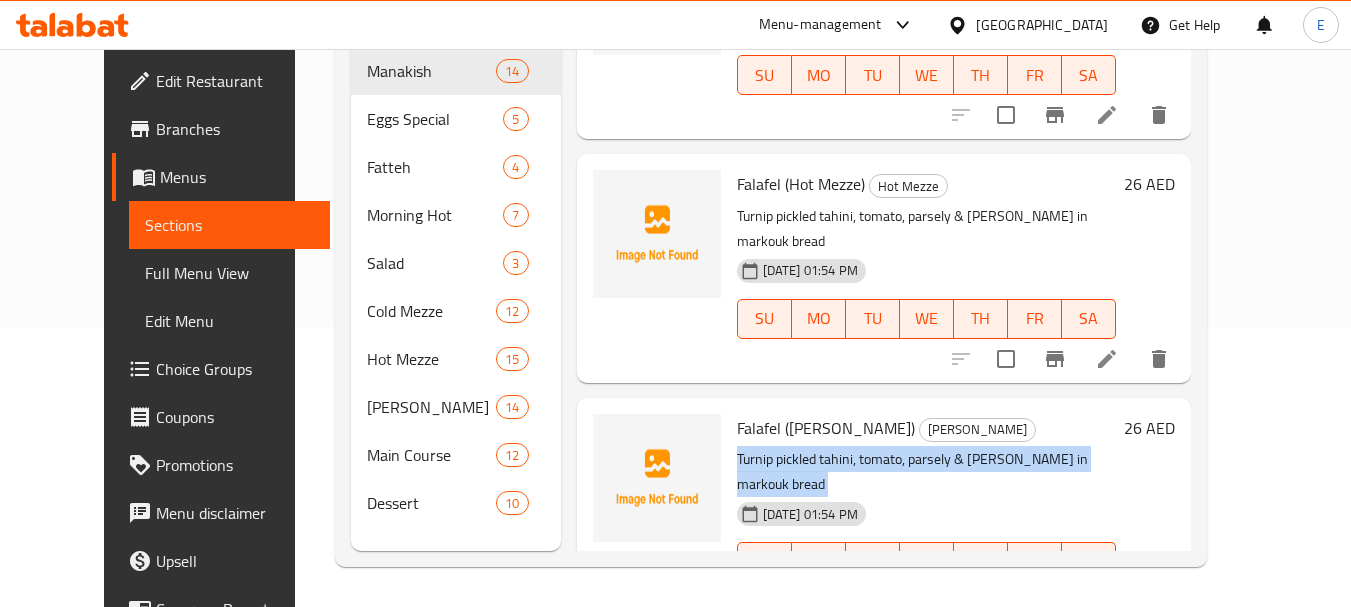 click on "Turnip pickled tahini, tomato, parsely & [PERSON_NAME] in markouk bread" at bounding box center [926, 472] 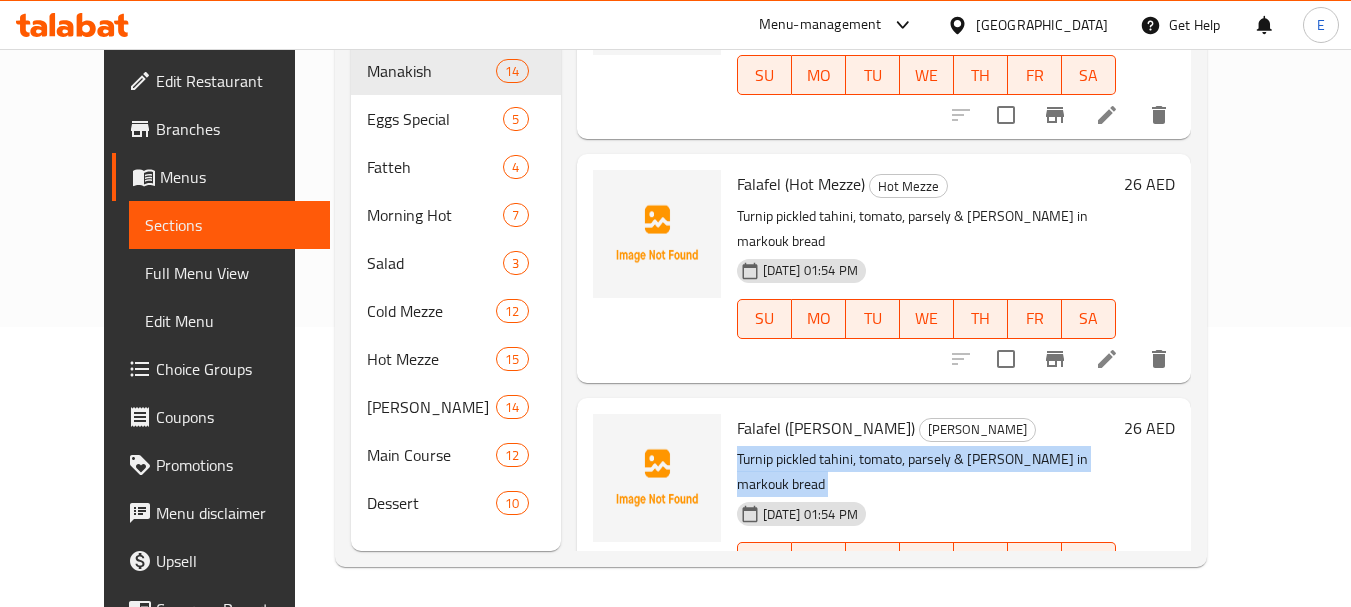 click on "Turnip pickled tahini, tomato, parsely & [PERSON_NAME] in markouk bread" at bounding box center [926, 472] 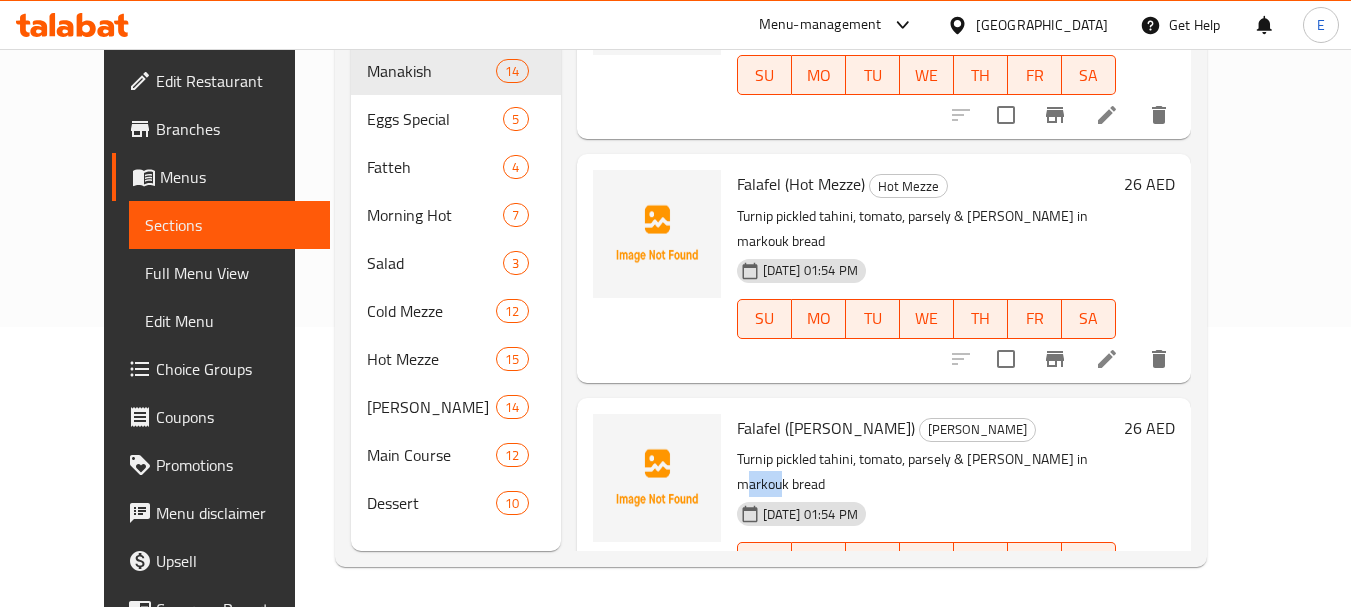 click on "Turnip pickled tahini, tomato, parsely & [PERSON_NAME] in markouk bread" at bounding box center [926, 472] 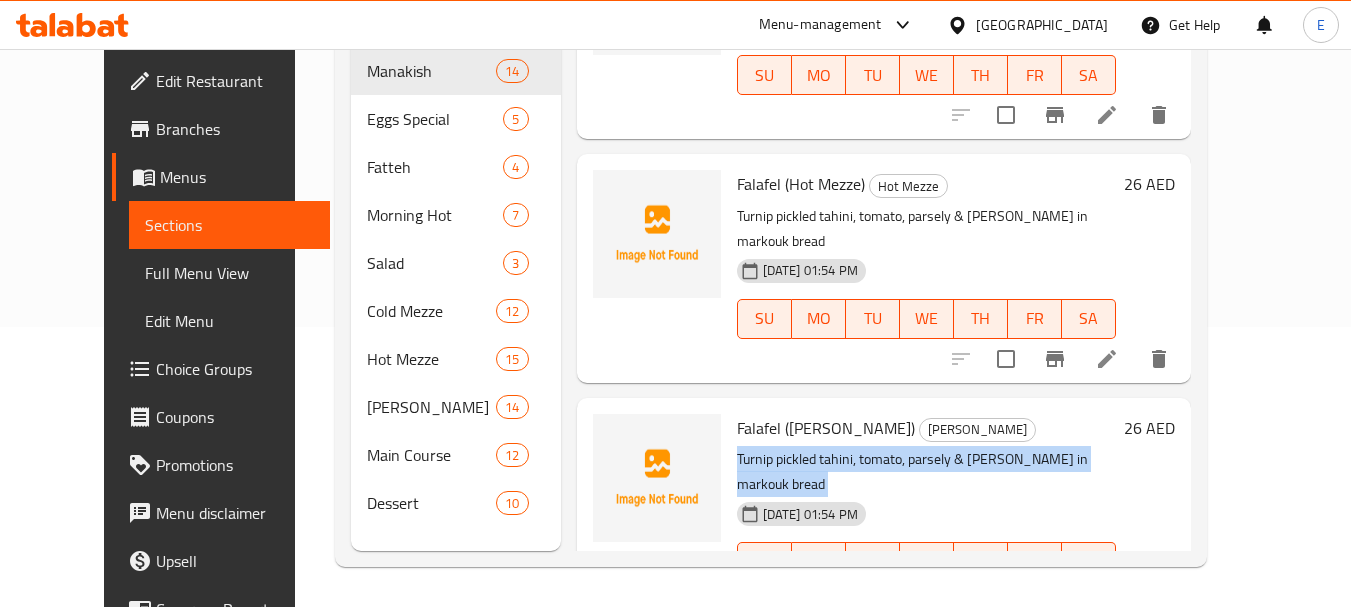 click on "Turnip pickled tahini, tomato, parsely & [PERSON_NAME] in markouk bread" at bounding box center (926, 472) 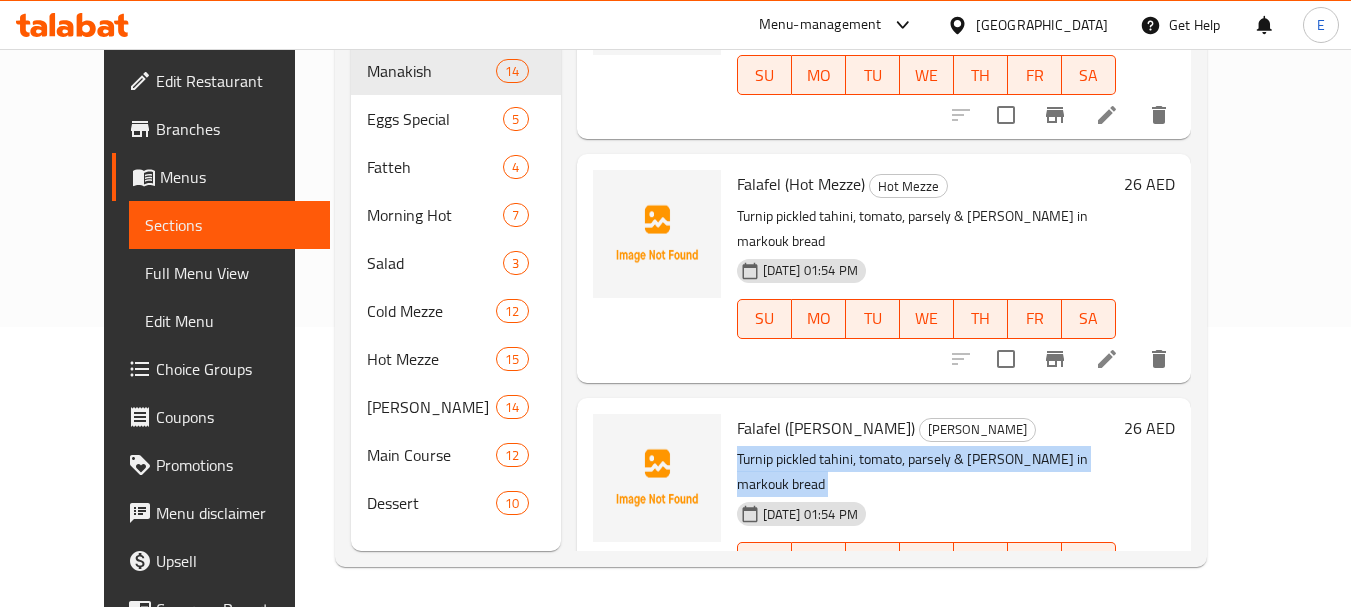 click on "Turnip pickled tahini, tomato, parsely & [PERSON_NAME] in markouk bread" at bounding box center (926, 472) 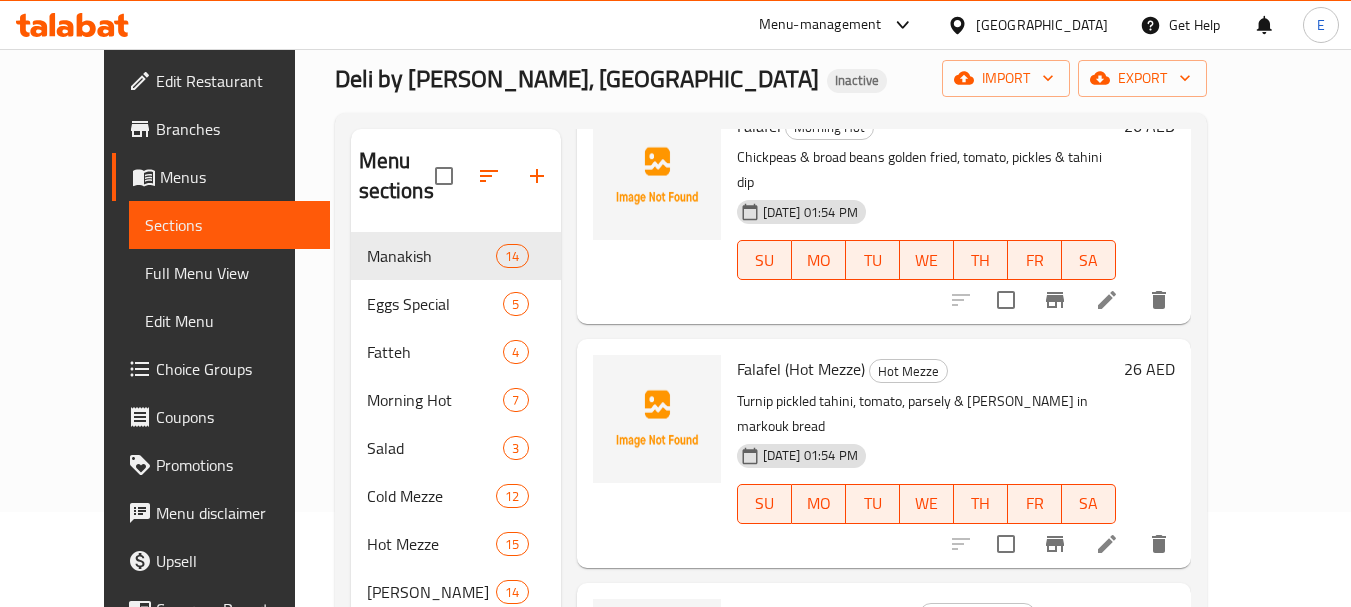 scroll, scrollTop: 280, scrollLeft: 0, axis: vertical 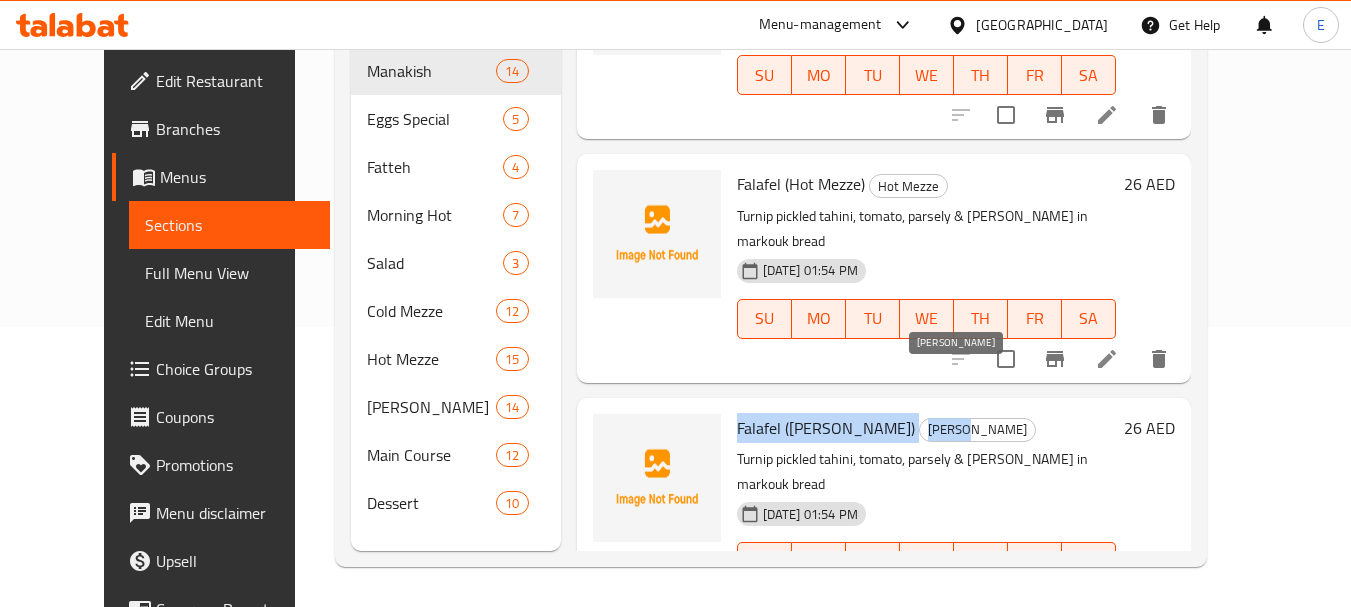 drag, startPoint x: 705, startPoint y: 374, endPoint x: 950, endPoint y: 369, distance: 245.05101 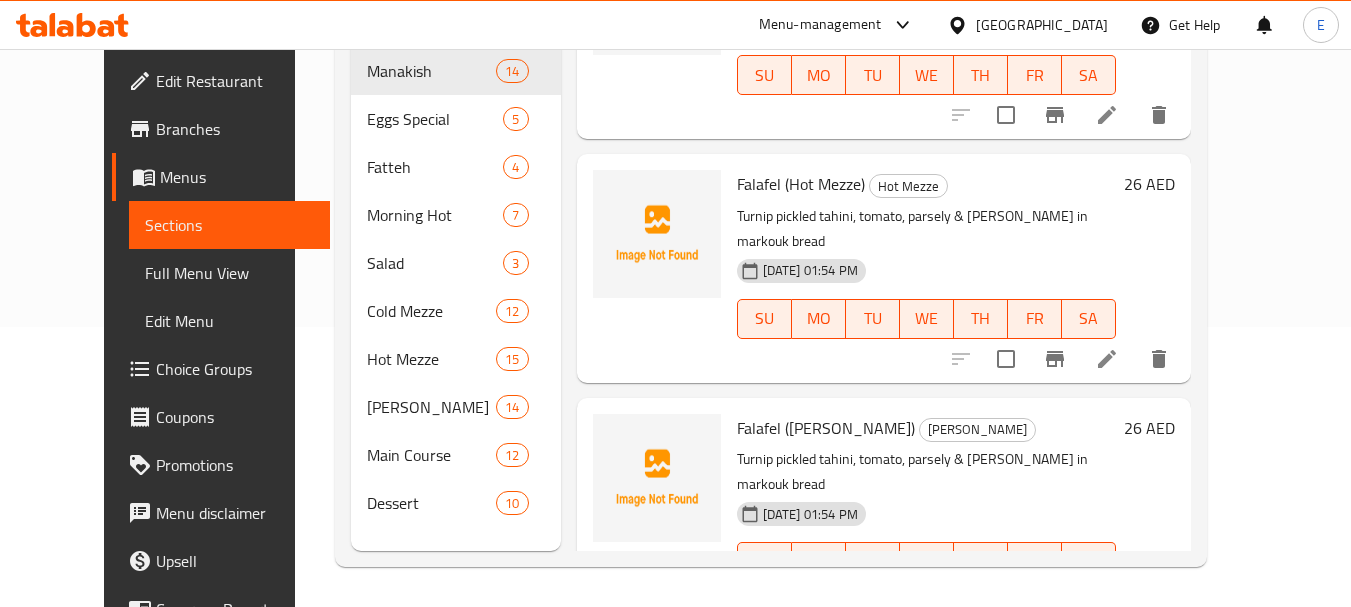 click on "15-07-2025 01:54 PM SU MO TU WE TH FR SA" at bounding box center (926, 548) 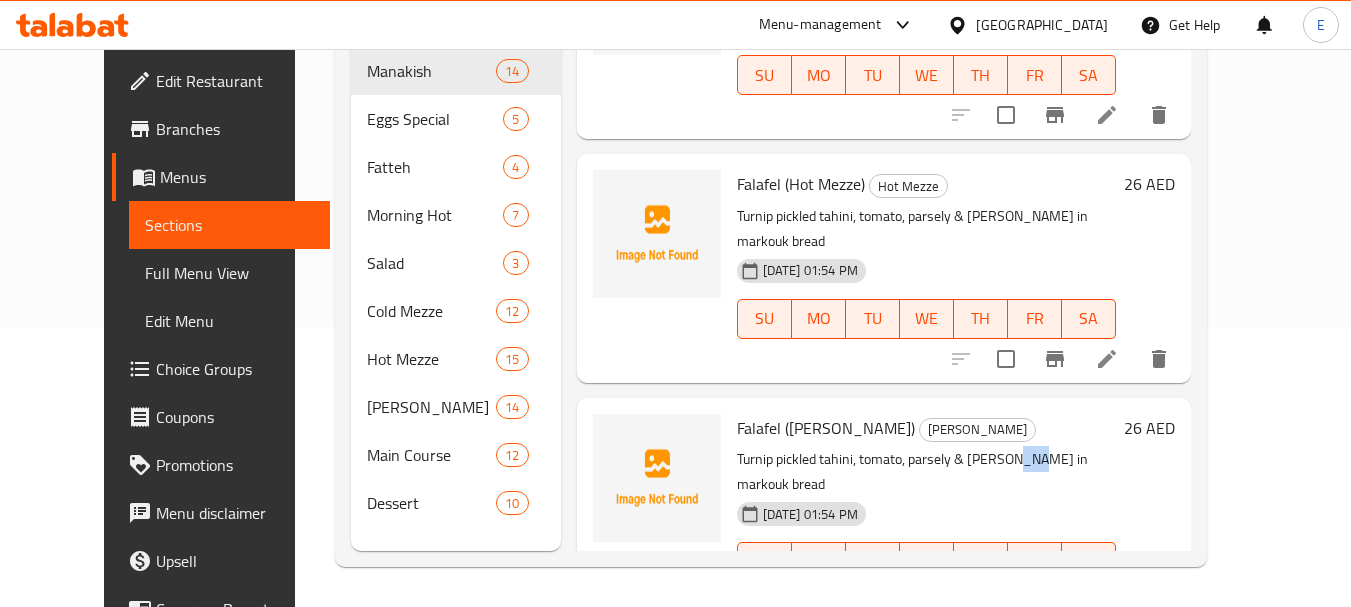 click on "Turnip pickled tahini, tomato, parsely & [PERSON_NAME] in markouk bread" at bounding box center [926, 472] 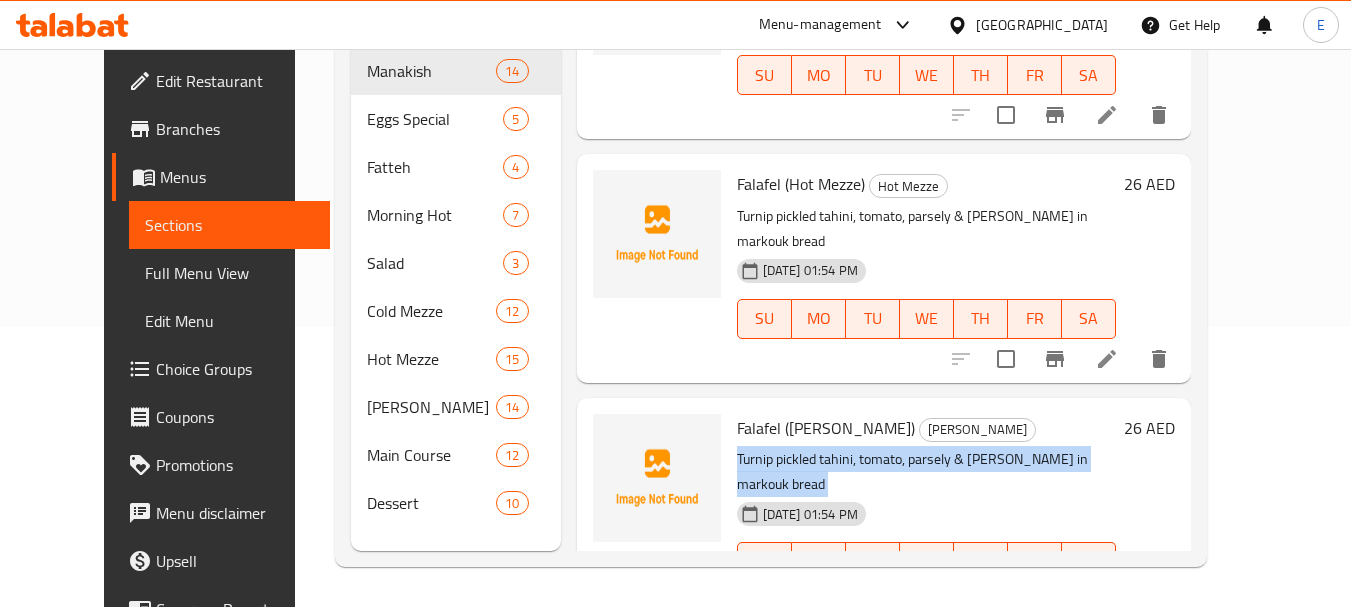 click on "Turnip pickled tahini, tomato, parsely & [PERSON_NAME] in markouk bread" at bounding box center (926, 472) 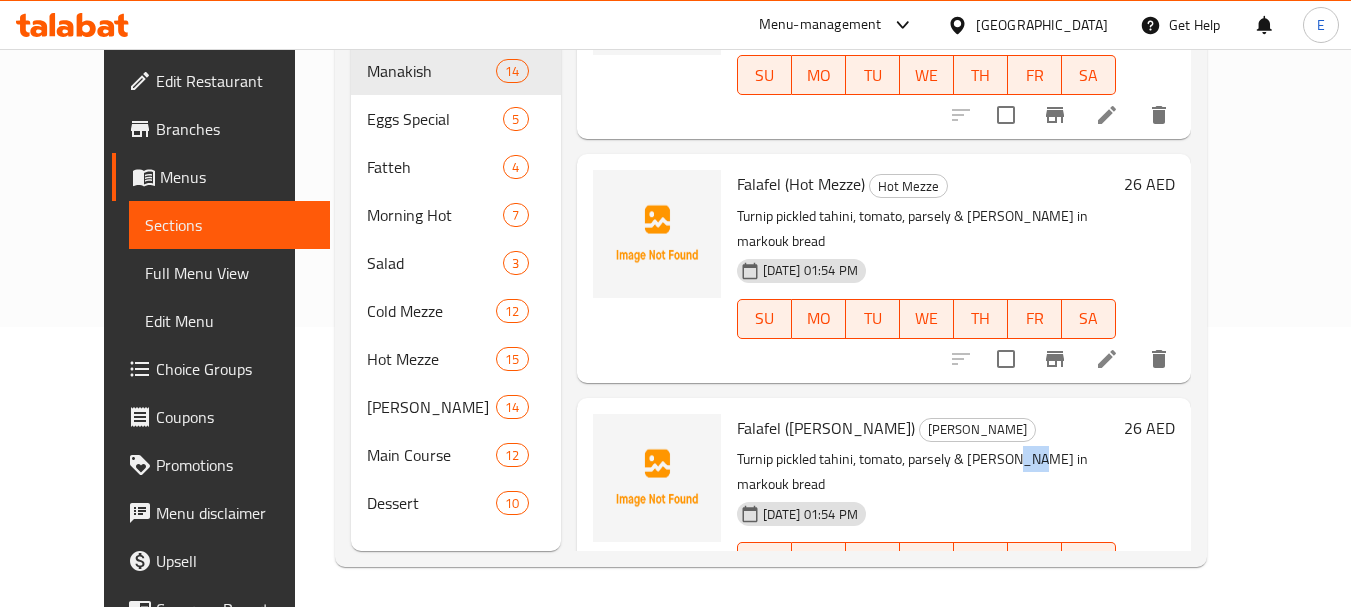 click on "Turnip pickled tahini, tomato, parsely & [PERSON_NAME] in markouk bread" at bounding box center (926, 472) 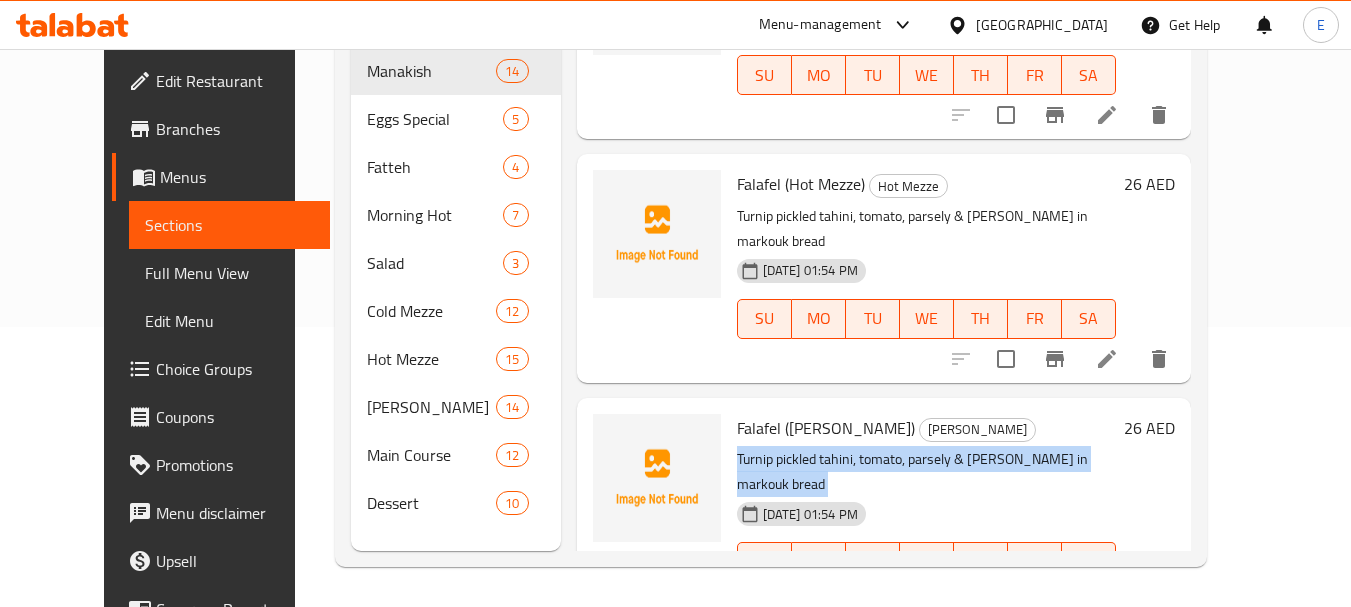 click on "Turnip pickled tahini, tomato, parsely & [PERSON_NAME] in markouk bread" at bounding box center [926, 472] 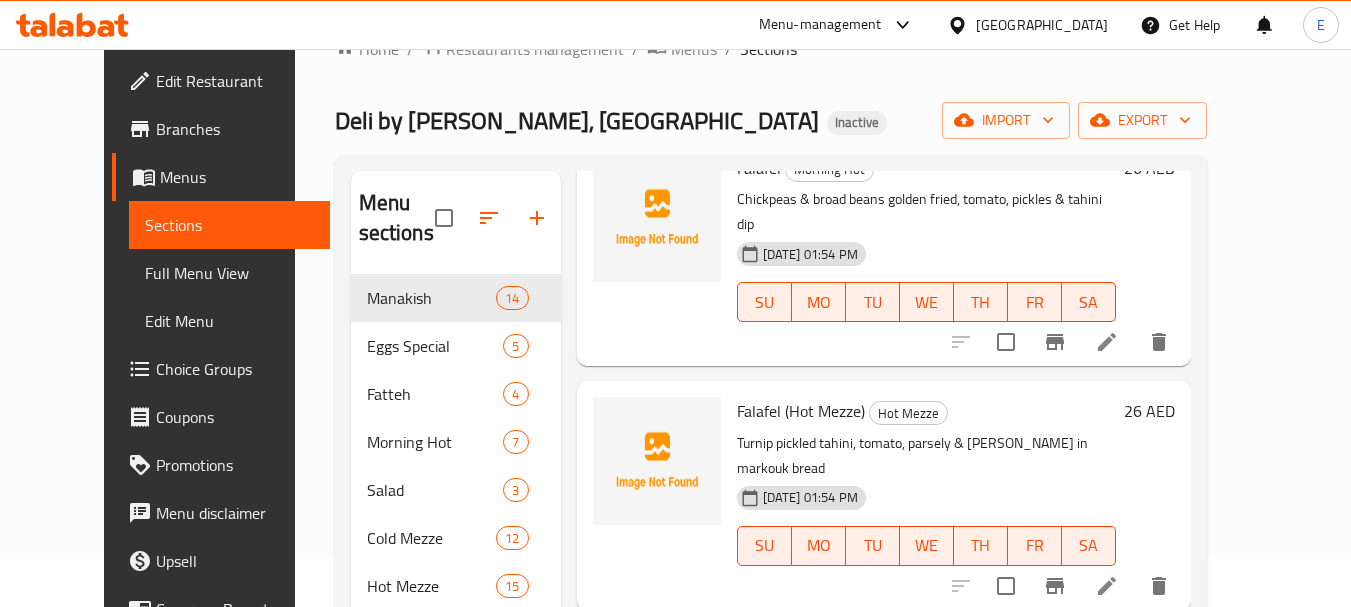 scroll, scrollTop: 44, scrollLeft: 0, axis: vertical 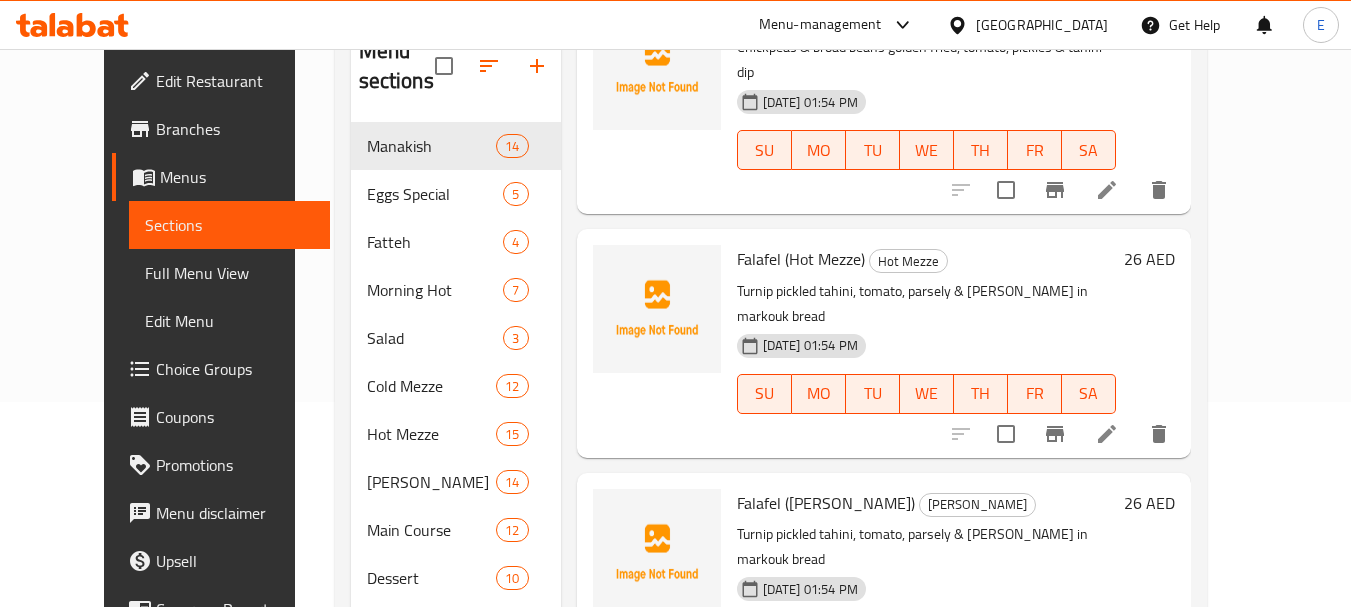 click on "15-07-2025 01:54 PM SU MO TU WE TH FR SA" at bounding box center [926, 623] 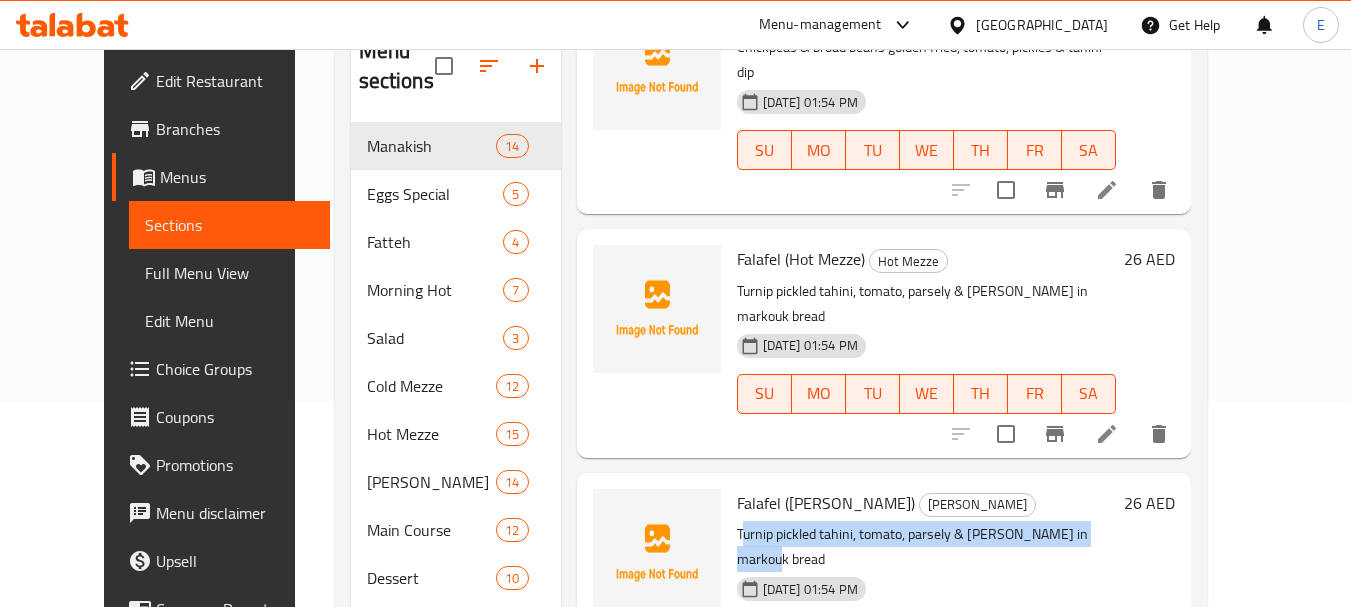 drag, startPoint x: 715, startPoint y: 482, endPoint x: 1089, endPoint y: 487, distance: 374.03342 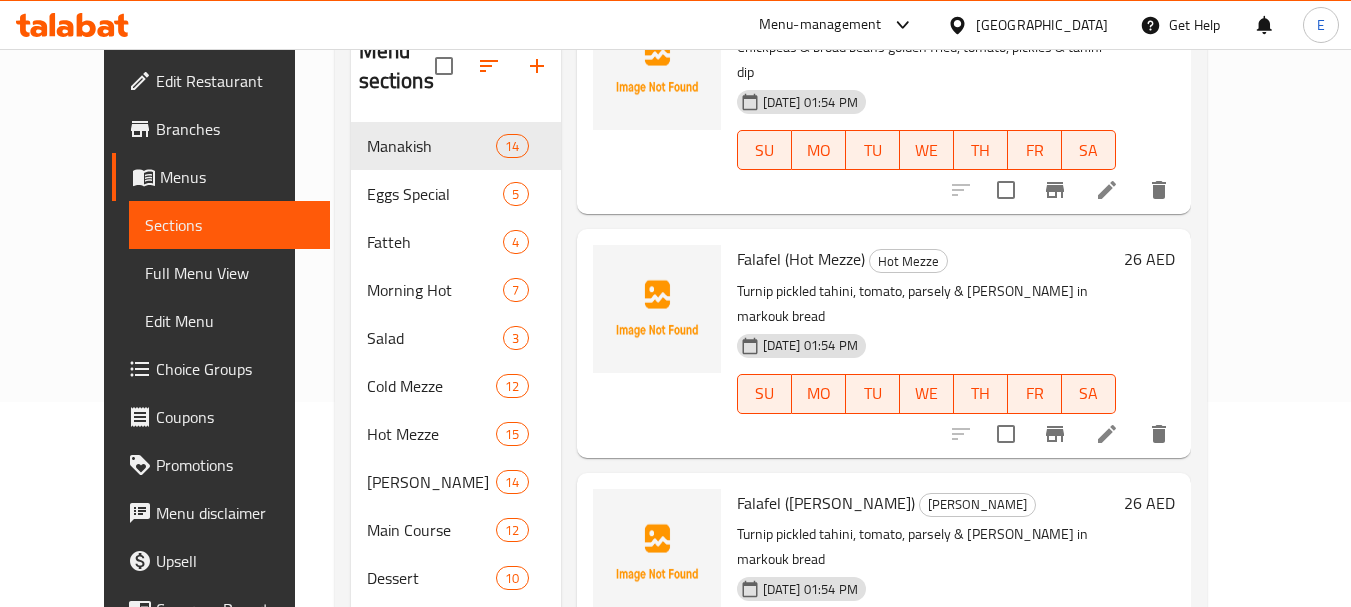 click on "Falafel (Hot Mezze)   Hot Mezze" at bounding box center [926, 259] 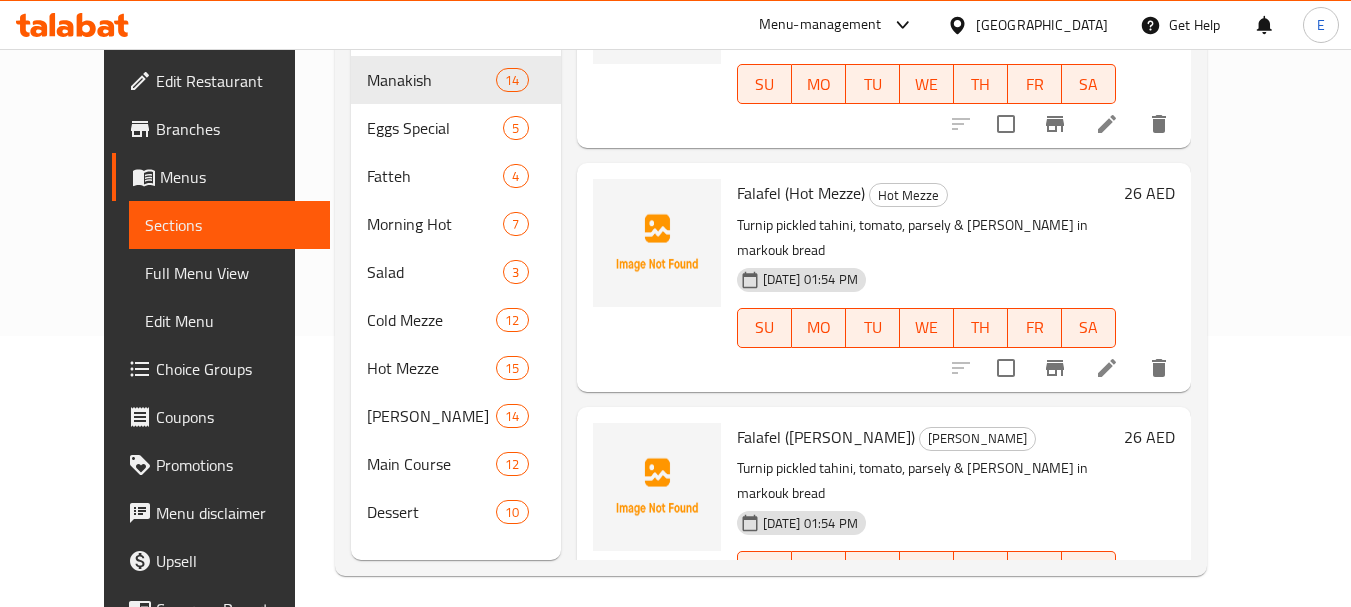 scroll, scrollTop: 280, scrollLeft: 0, axis: vertical 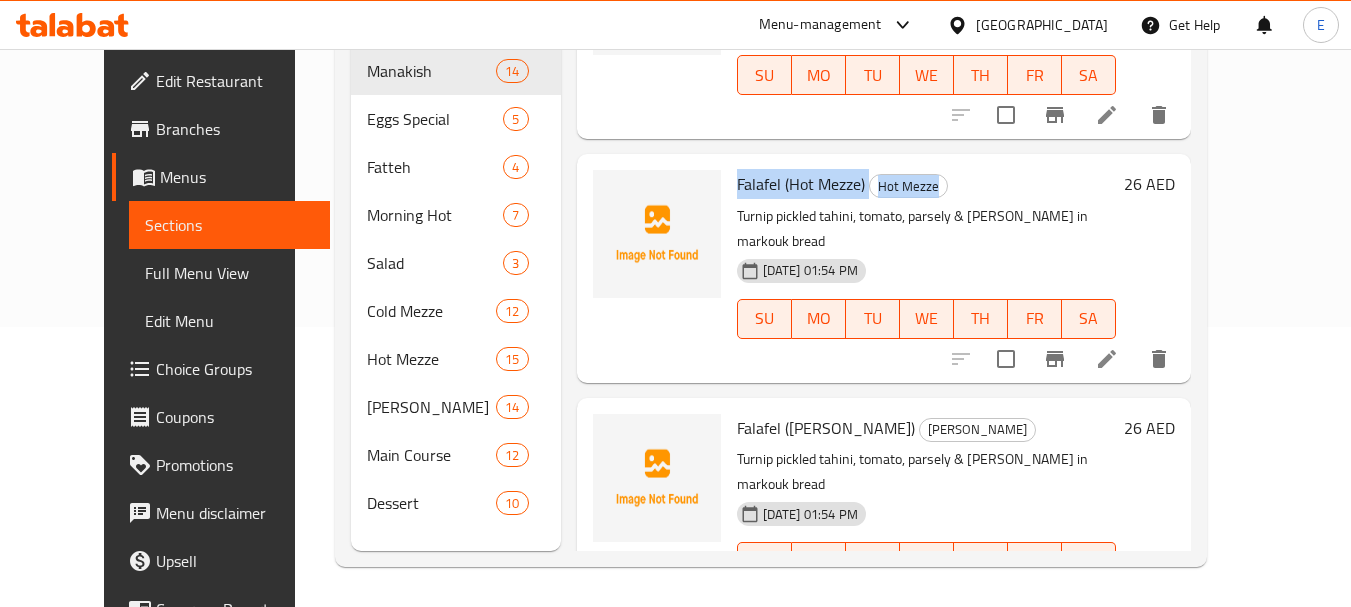 drag, startPoint x: 814, startPoint y: 164, endPoint x: 988, endPoint y: 164, distance: 174 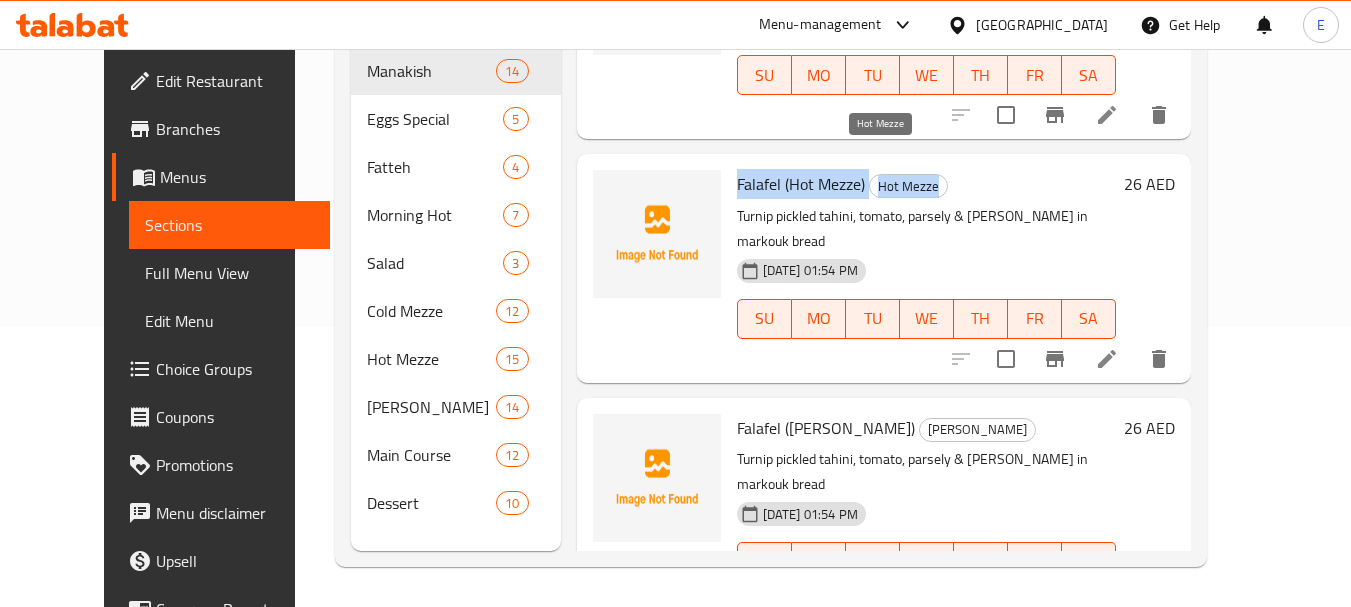 click on "Hot Mezze" at bounding box center (908, 186) 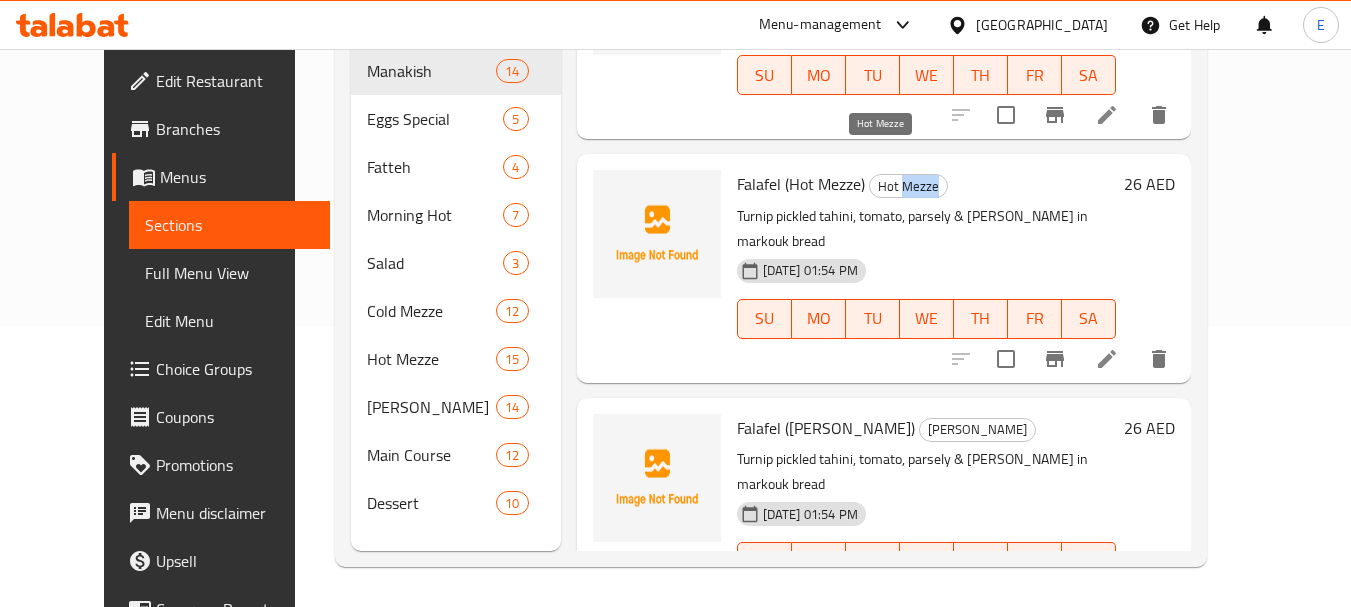 click on "Hot Mezze" at bounding box center [908, 186] 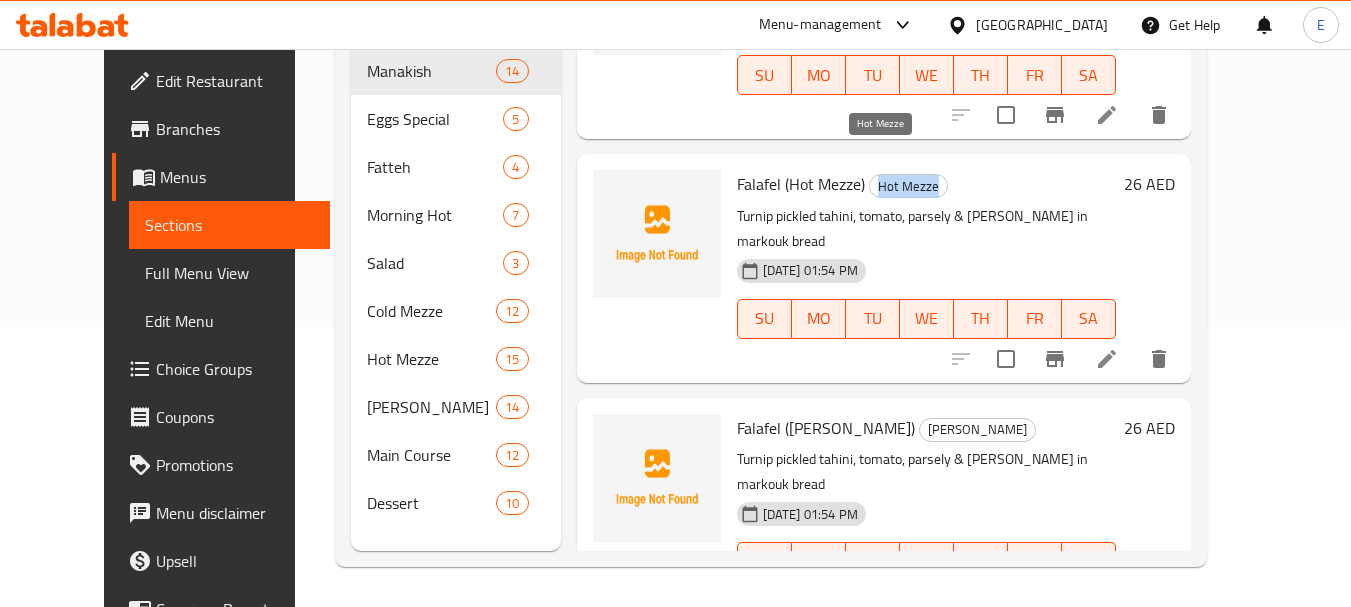 click on "Hot Mezze" at bounding box center (908, 186) 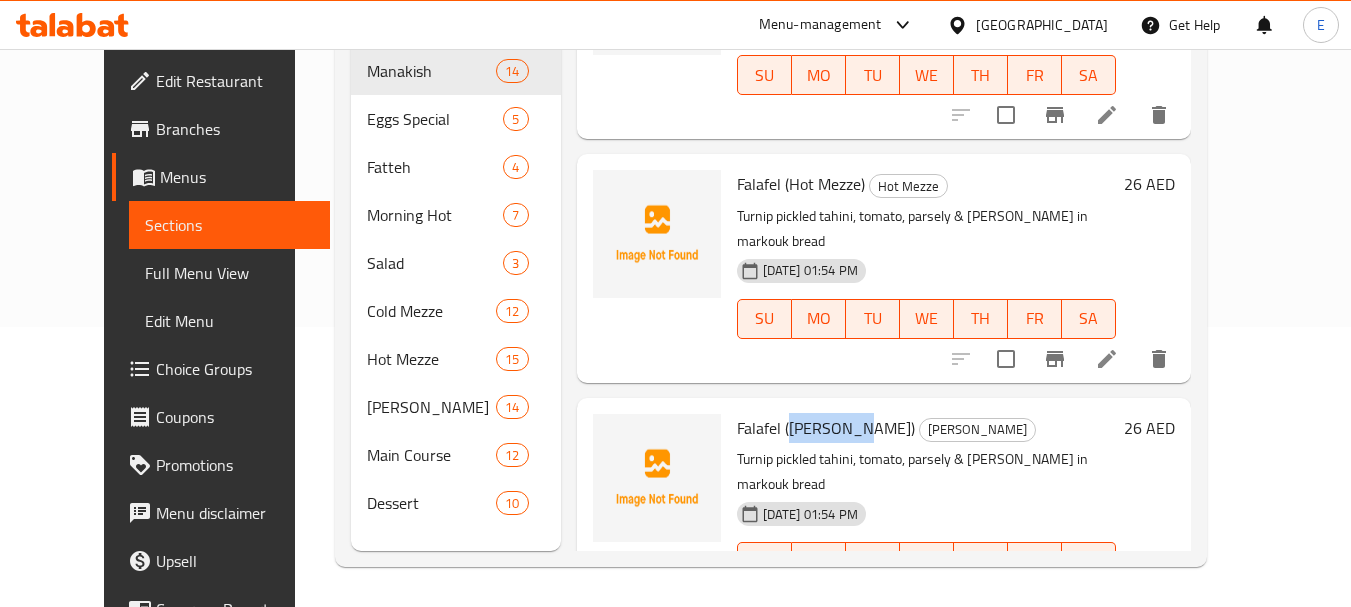 drag, startPoint x: 767, startPoint y: 378, endPoint x: 830, endPoint y: 380, distance: 63.03174 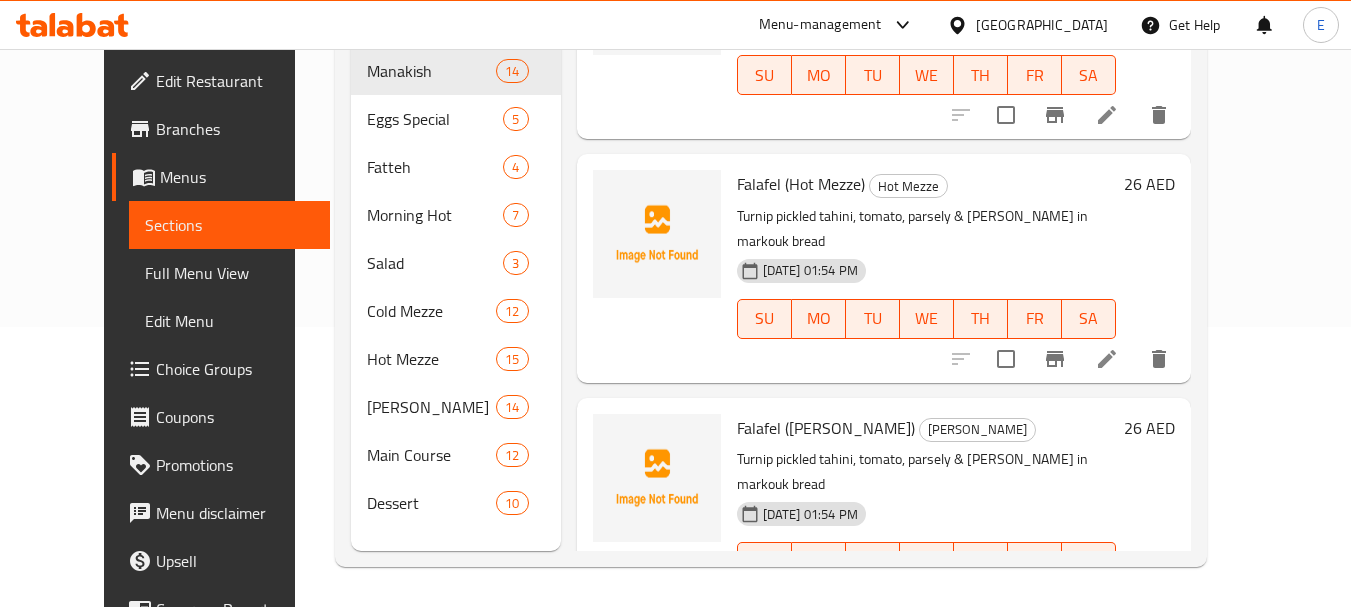 click on "Falafel (Hot Mezze)" at bounding box center [801, 184] 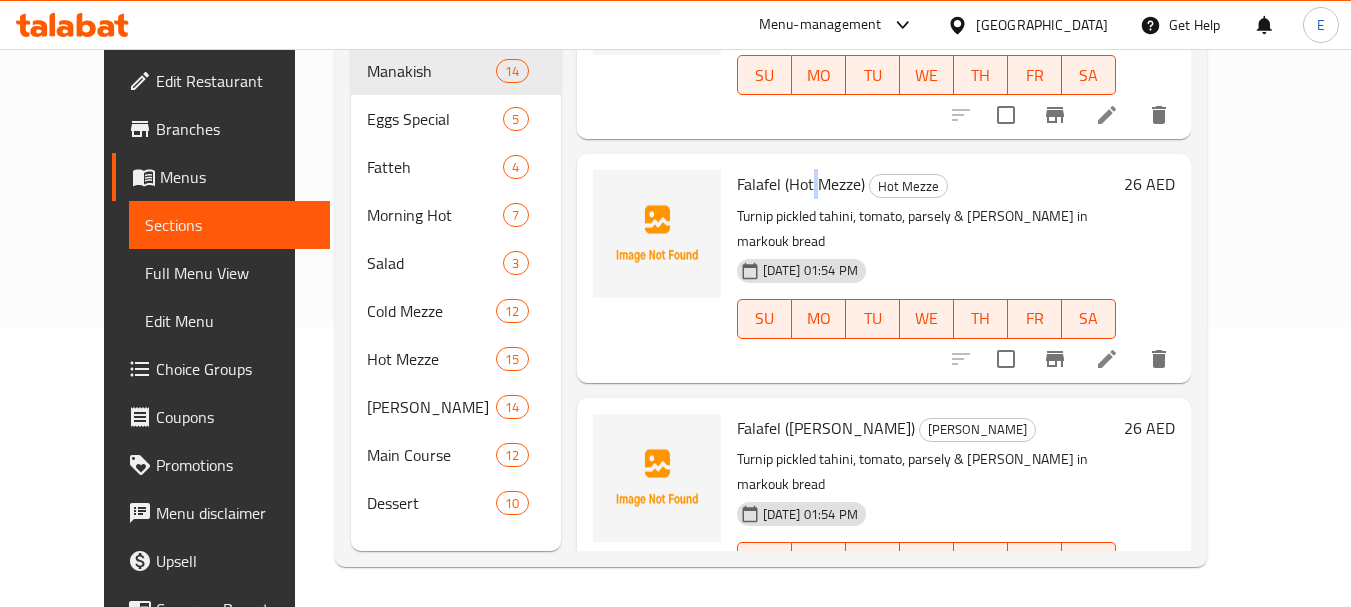 click on "Falafel (Hot Mezze)" at bounding box center (801, 184) 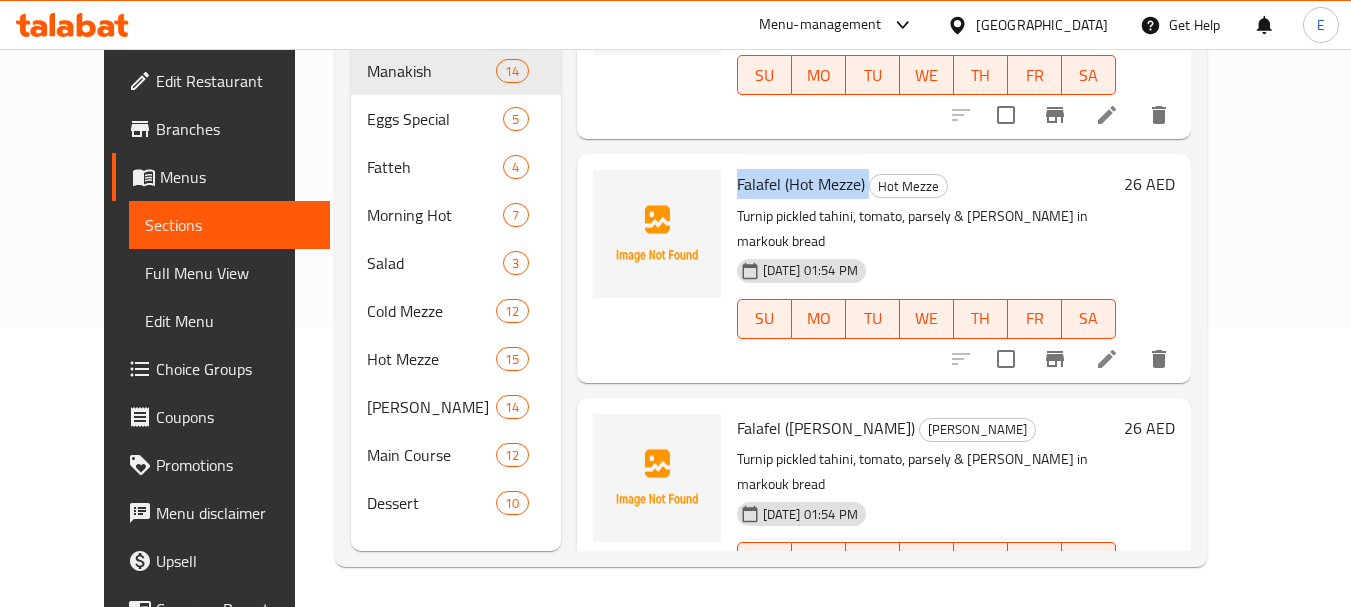click on "Falafel (Hot Mezze)" at bounding box center (801, 184) 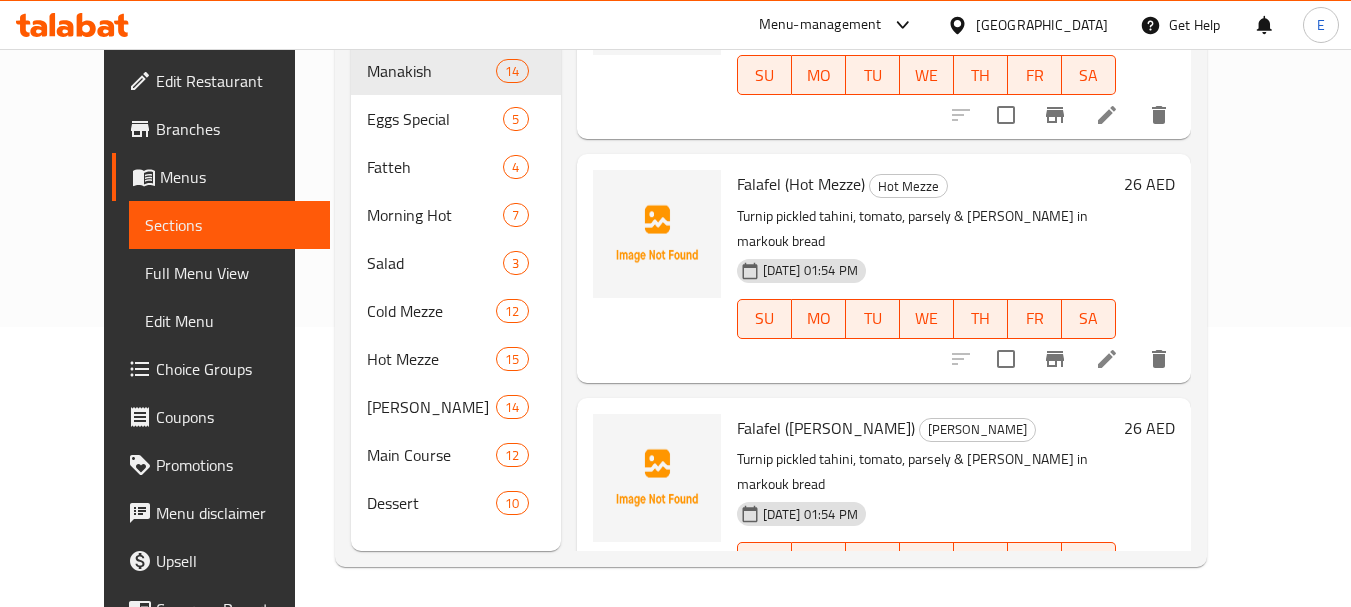 click on "Falafel (Hot Mezze)   Hot Mezze" at bounding box center (926, 184) 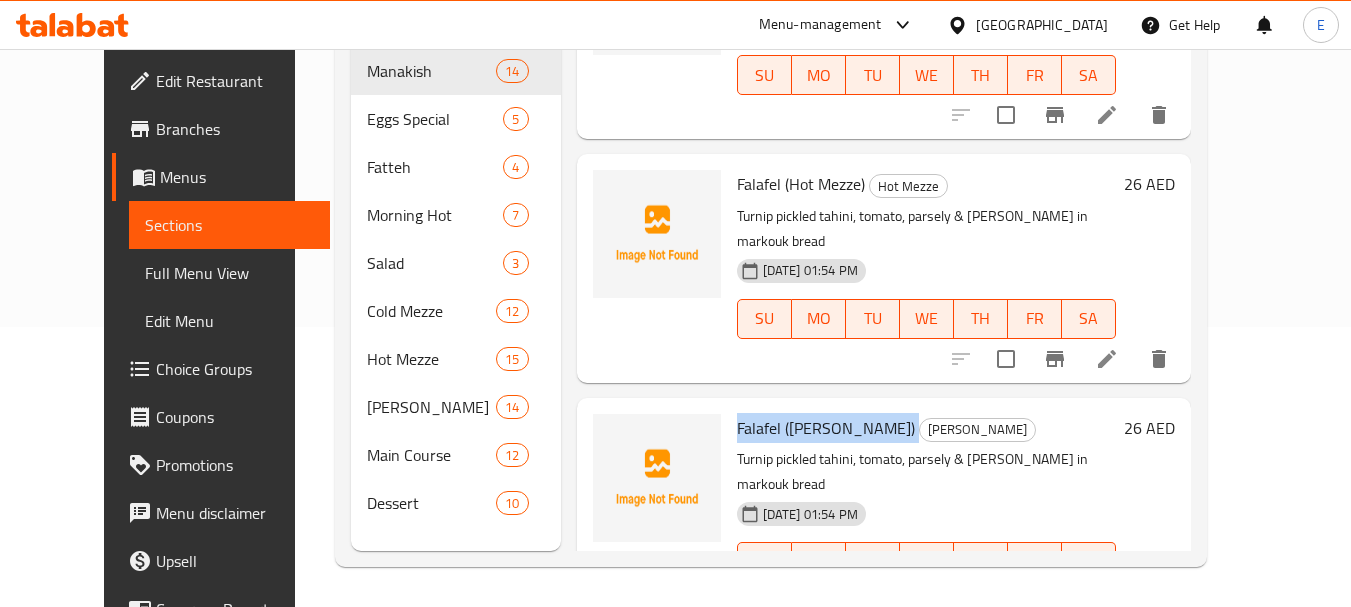 click on "Falafel ([PERSON_NAME])" at bounding box center (826, 428) 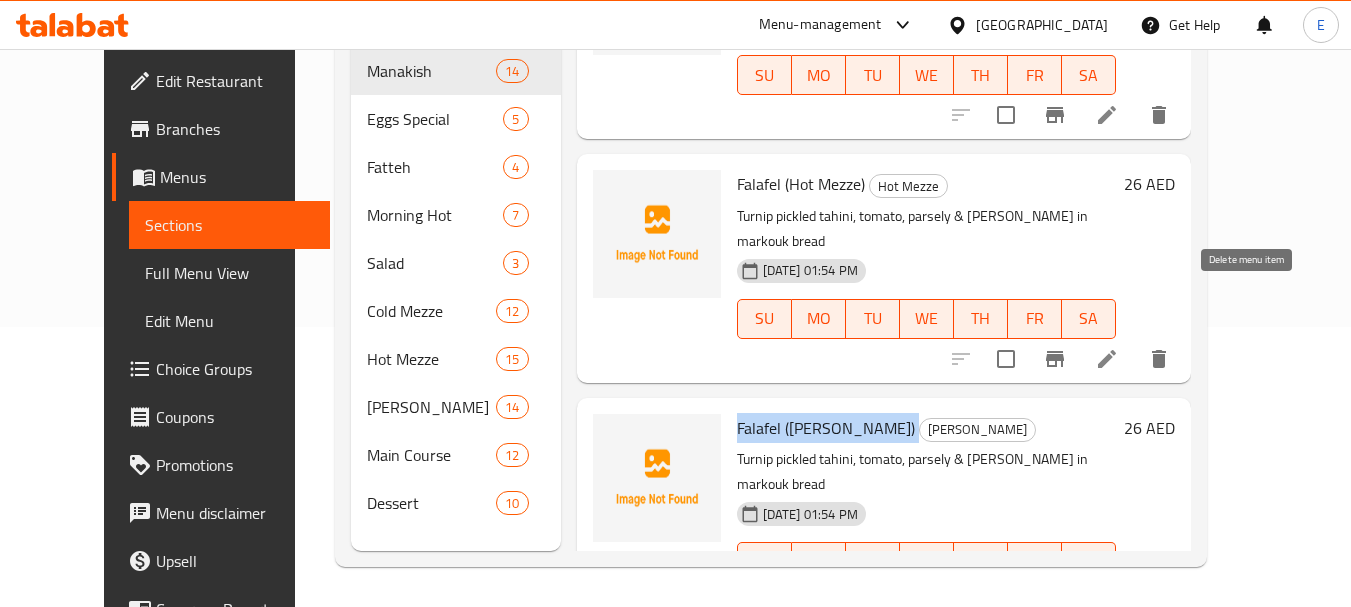 click 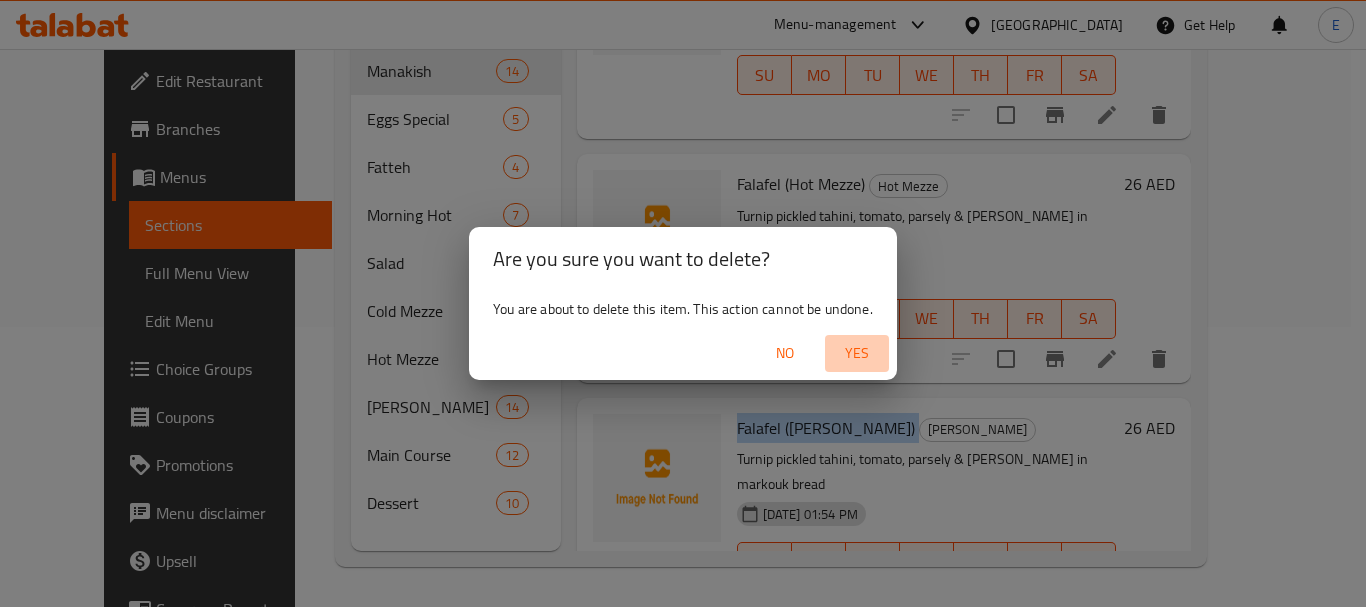 click on "Yes" at bounding box center [857, 353] 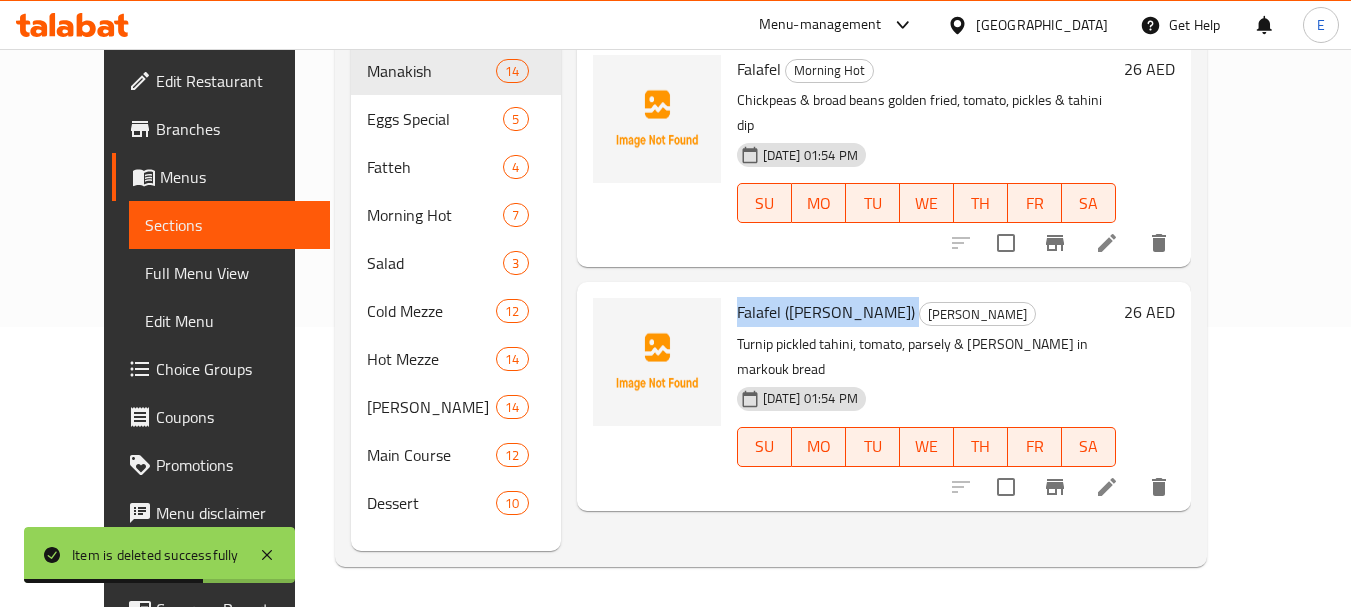 scroll, scrollTop: 0, scrollLeft: 0, axis: both 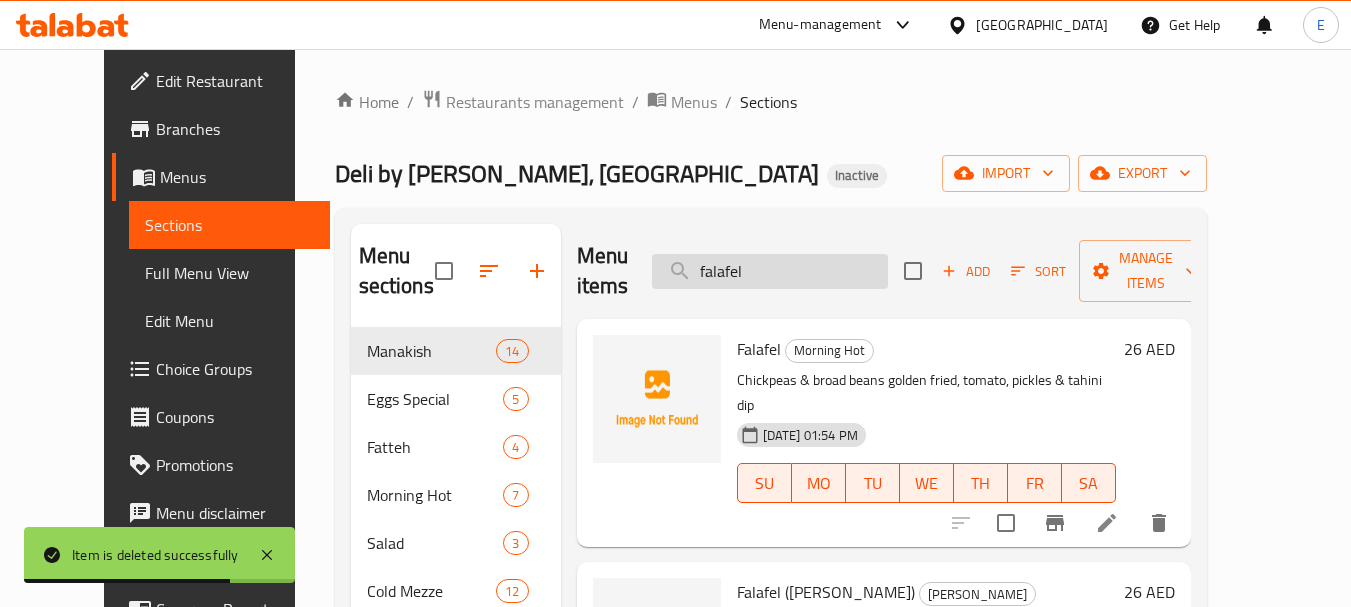 click on "falafel" at bounding box center [770, 271] 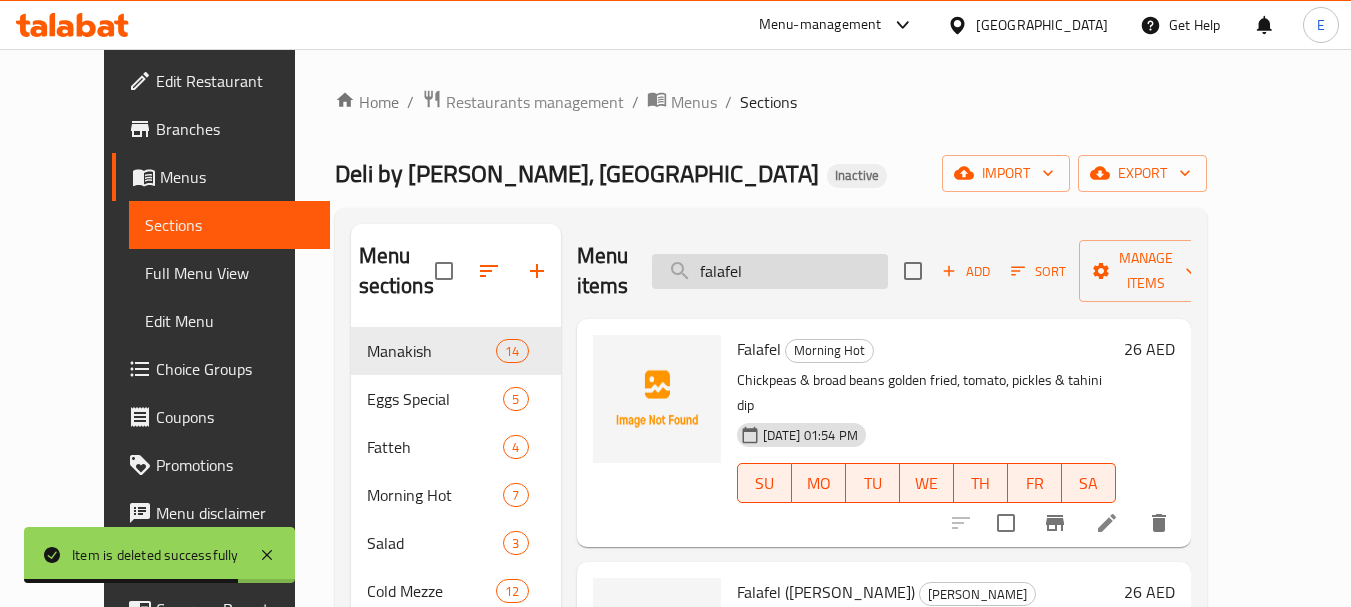 click on "falafel" at bounding box center [770, 271] 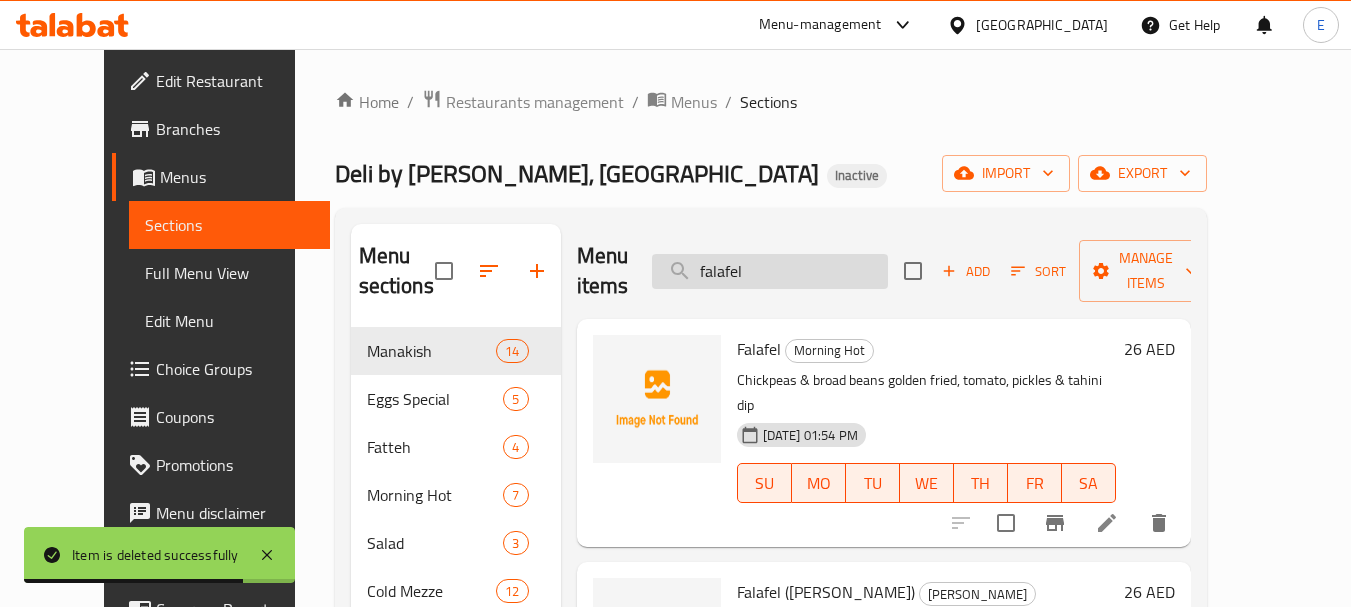 click on "falafel" at bounding box center (770, 271) 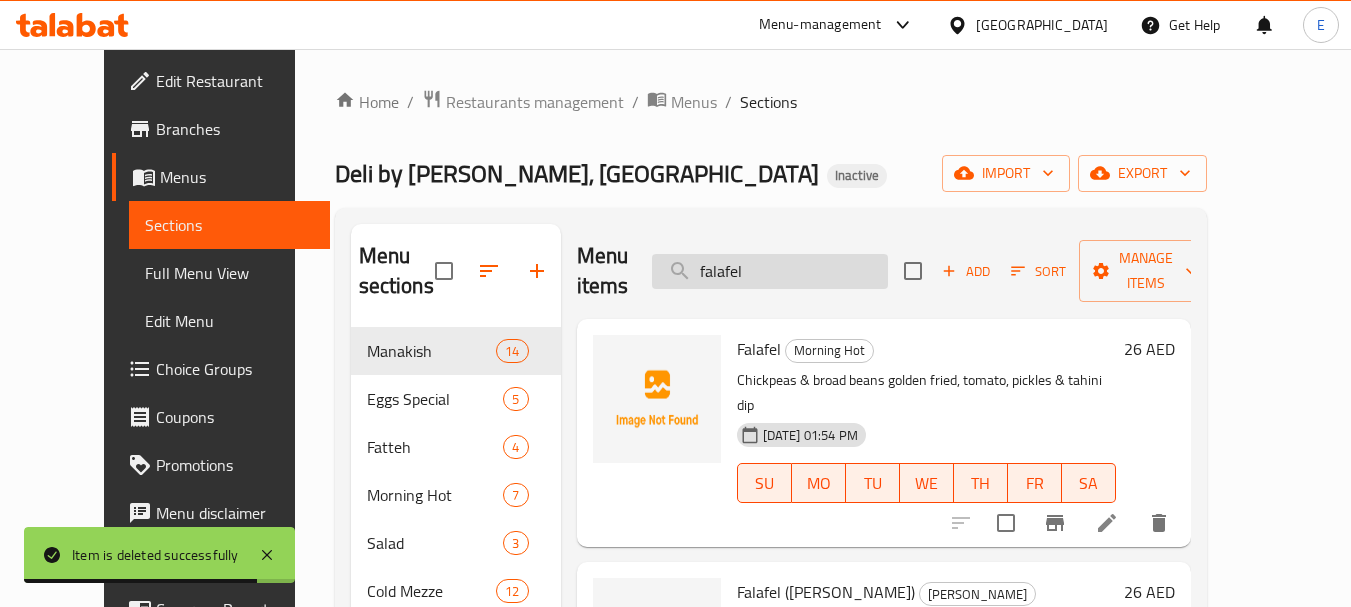 paste on "Hummus" 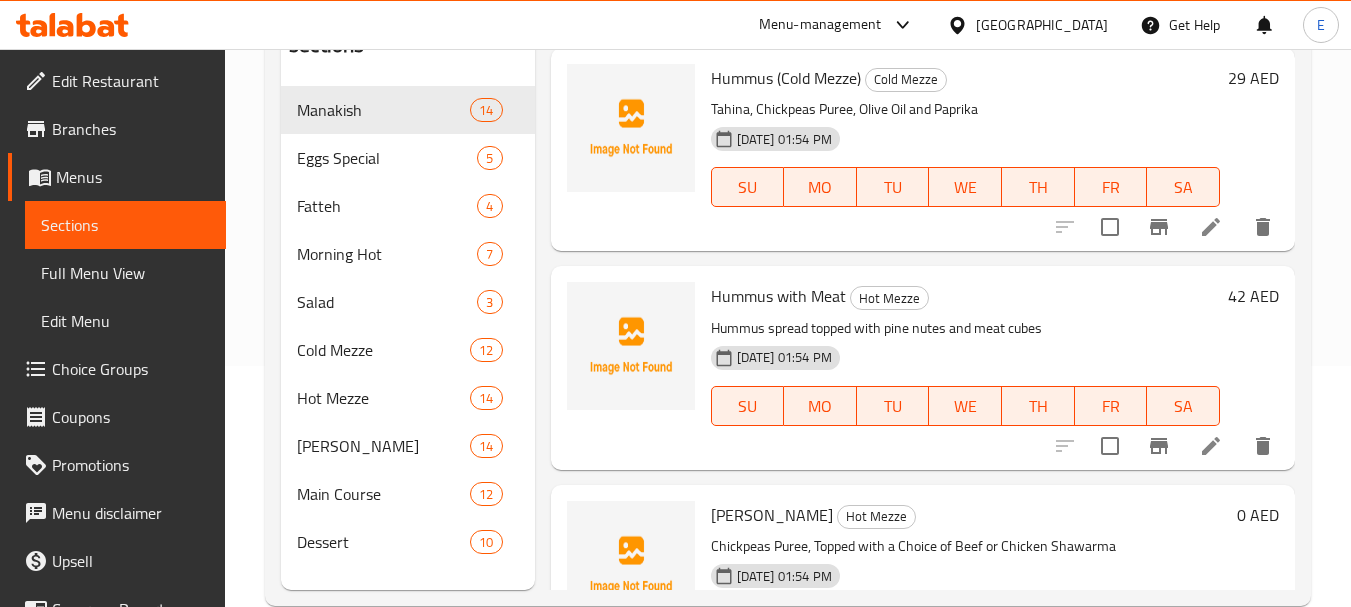 scroll, scrollTop: 280, scrollLeft: 0, axis: vertical 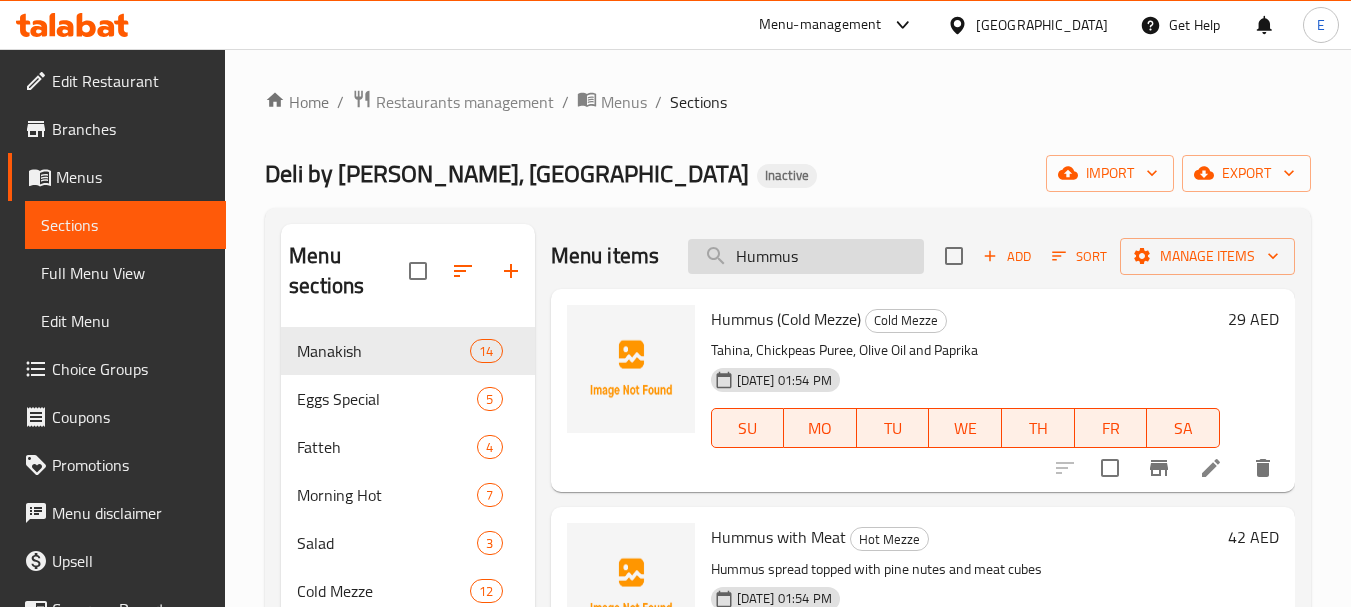 click on "Hummus" at bounding box center (806, 256) 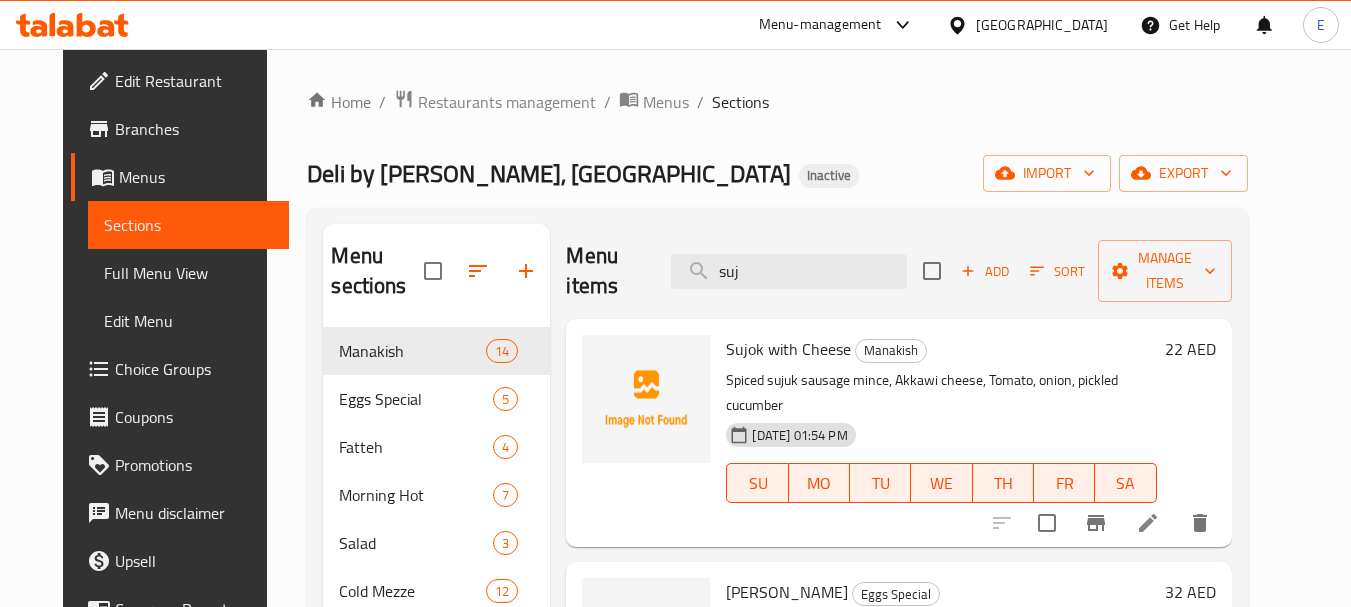 scroll, scrollTop: 280, scrollLeft: 0, axis: vertical 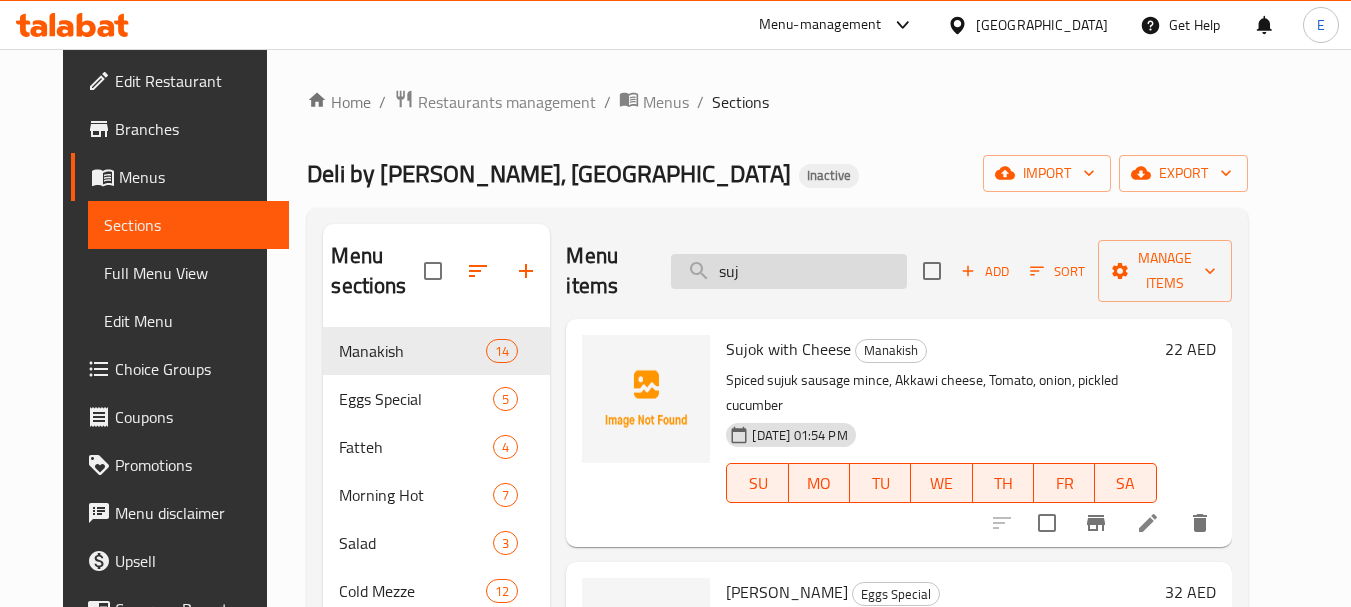 click on "suj" at bounding box center (789, 271) 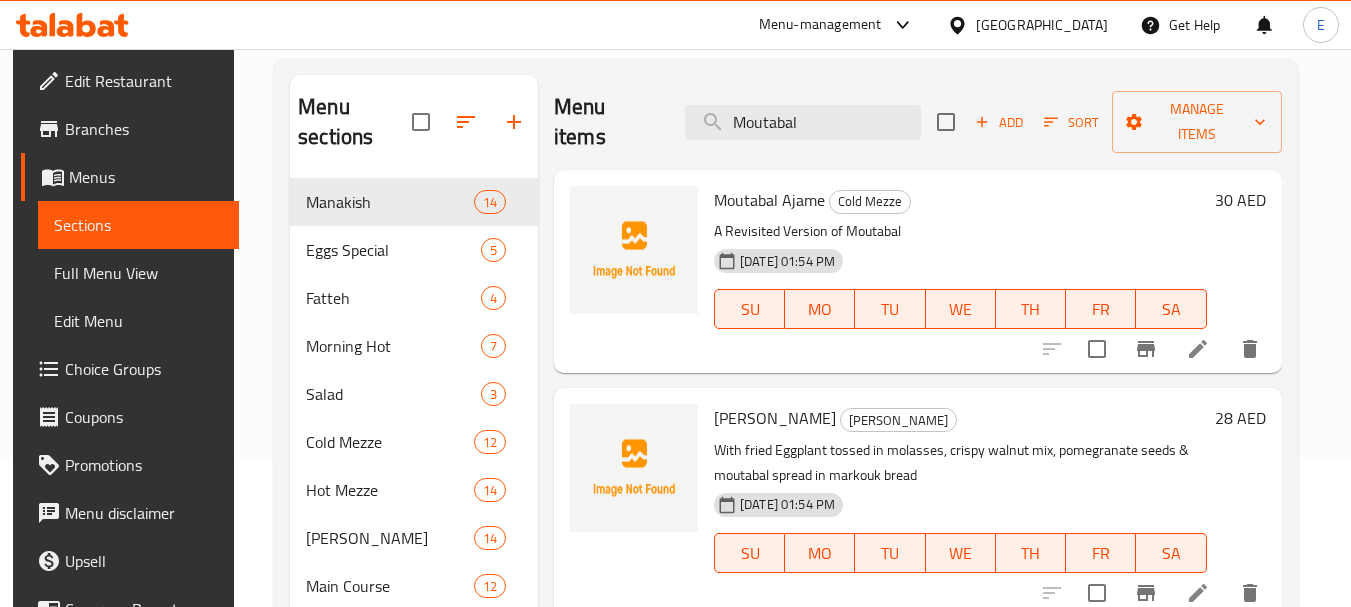 scroll, scrollTop: 280, scrollLeft: 0, axis: vertical 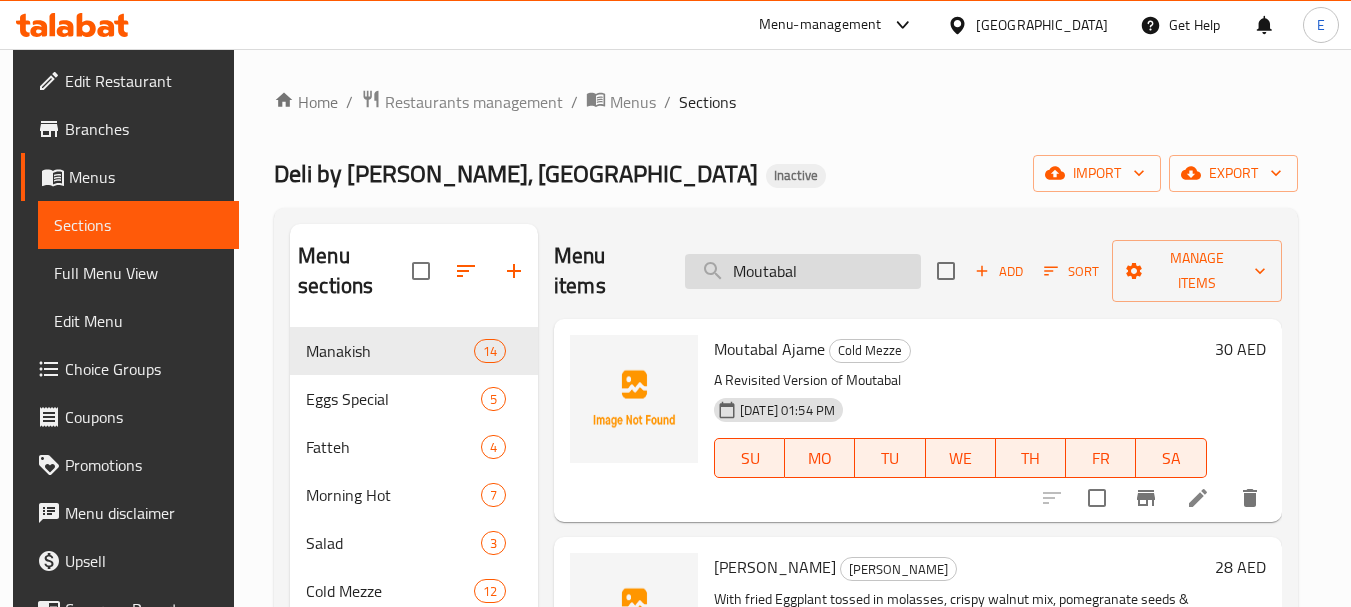 click on "Moutabal" at bounding box center (803, 271) 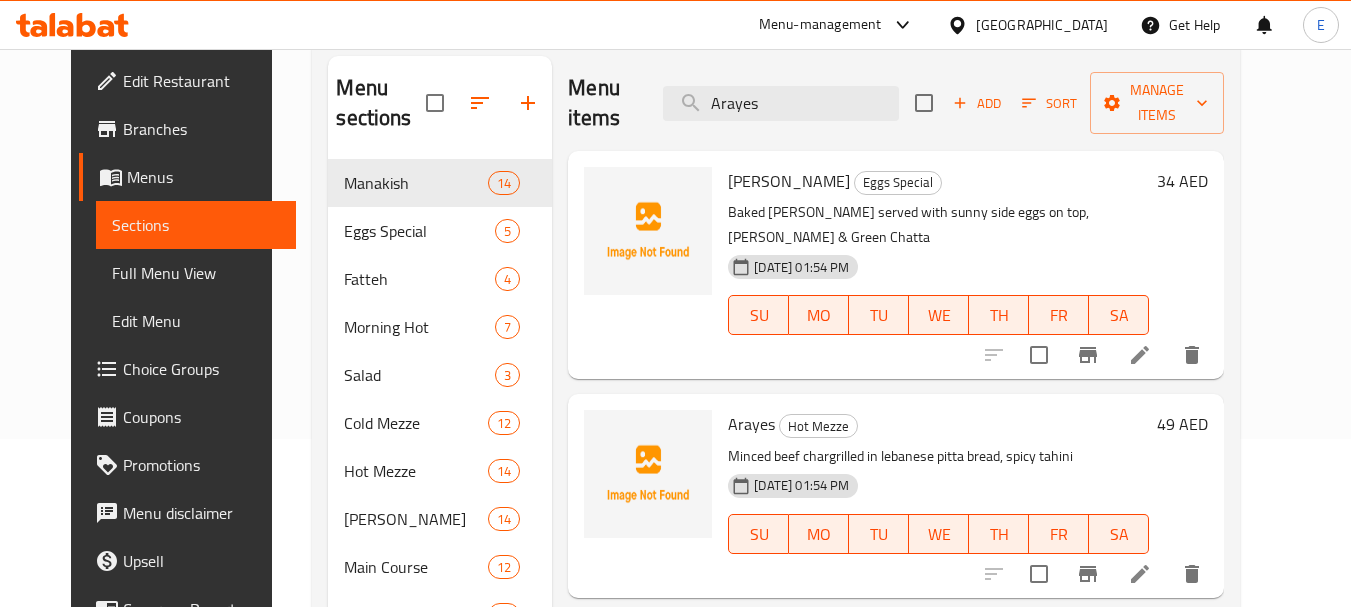 scroll, scrollTop: 280, scrollLeft: 0, axis: vertical 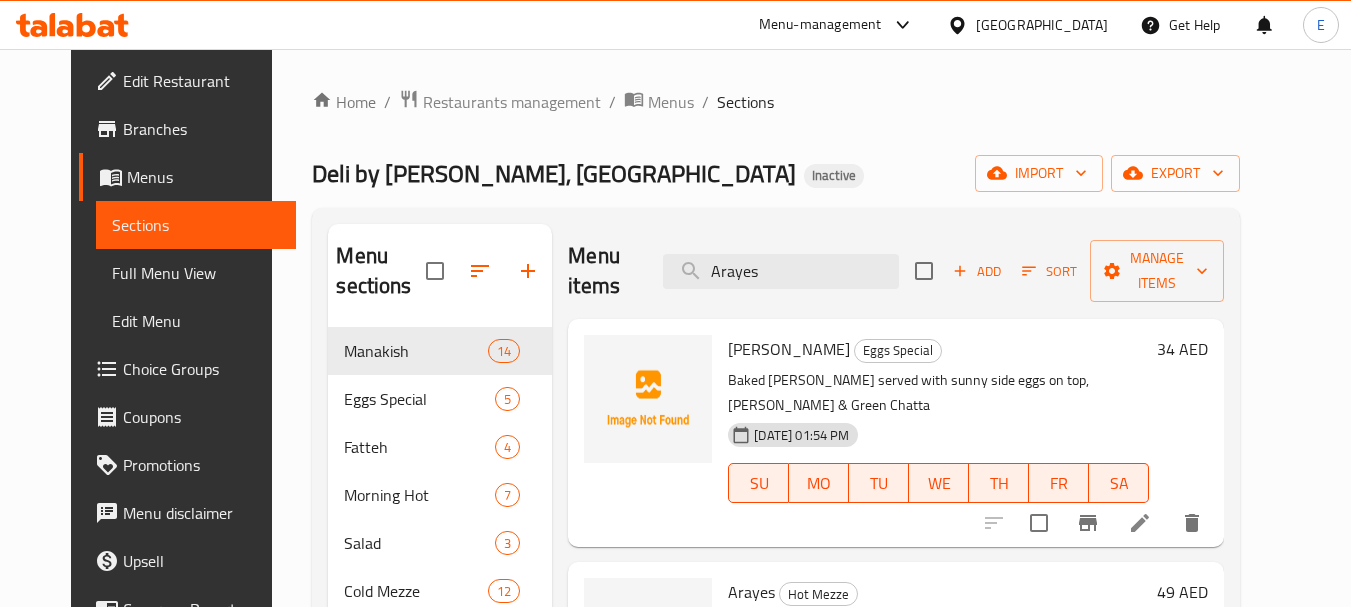 type on "Arayes" 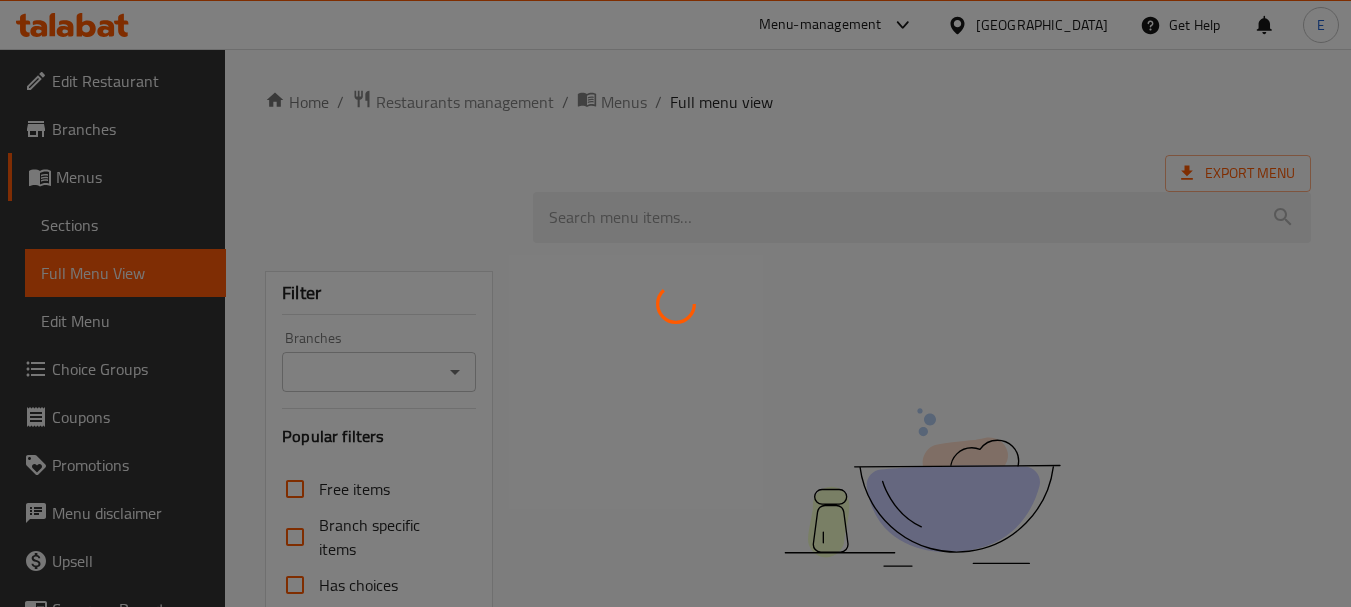 scroll, scrollTop: 0, scrollLeft: 0, axis: both 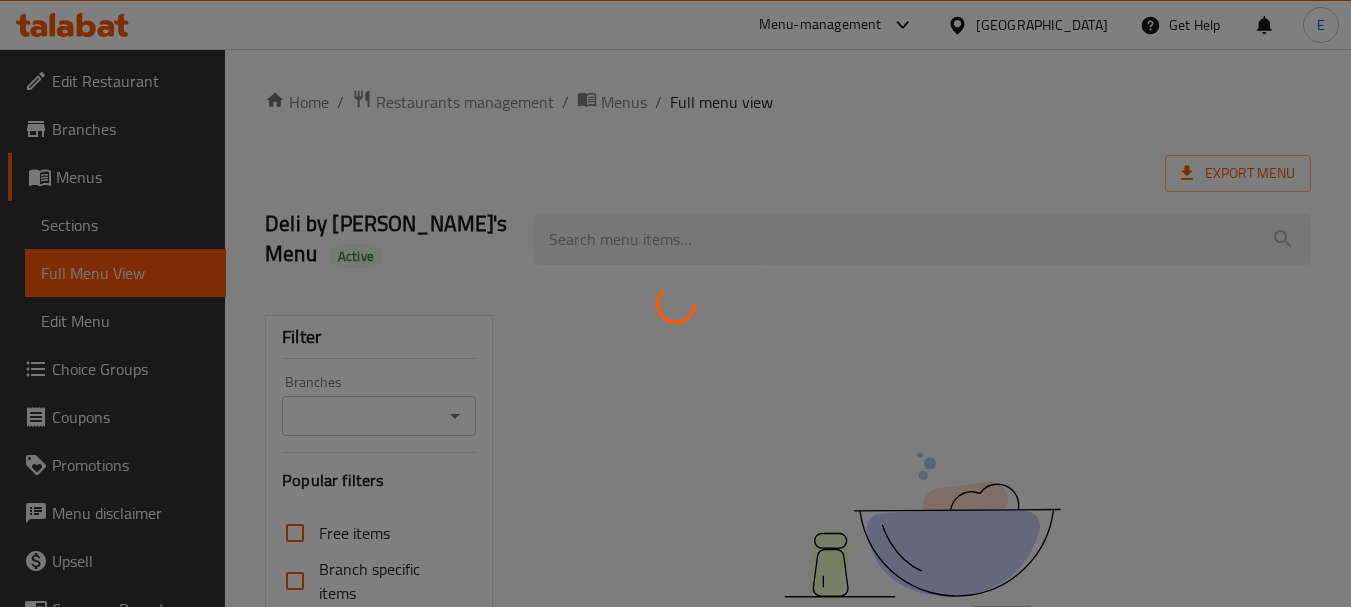 click at bounding box center [675, 303] 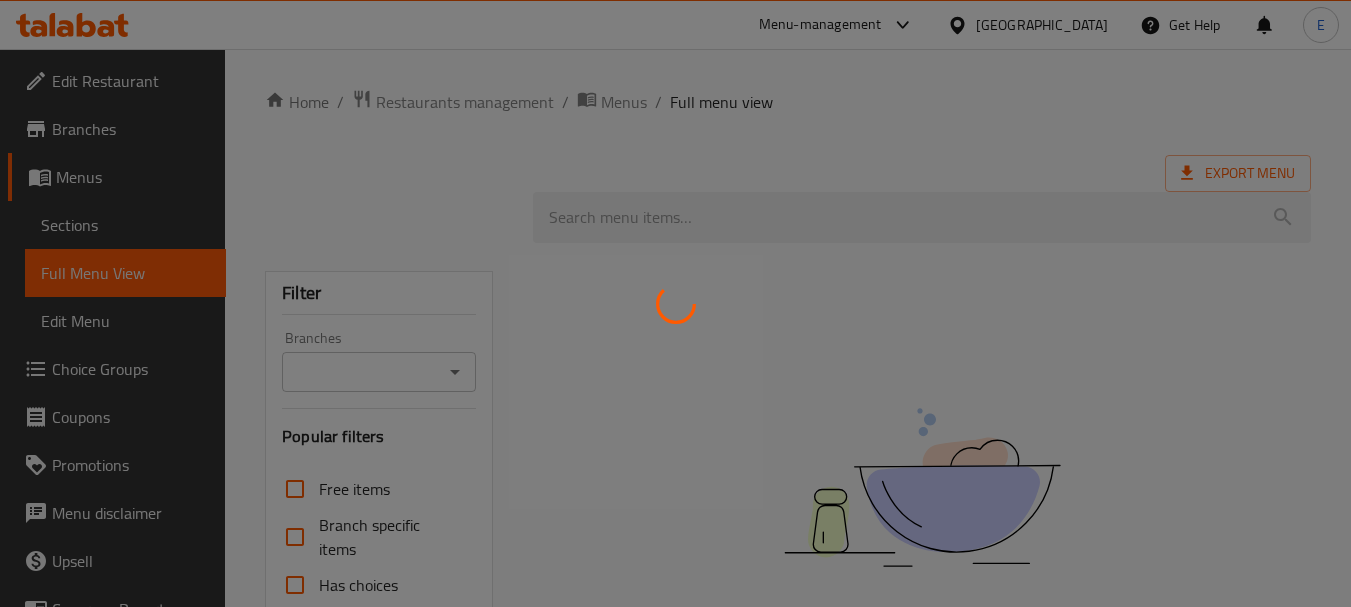 scroll, scrollTop: 0, scrollLeft: 0, axis: both 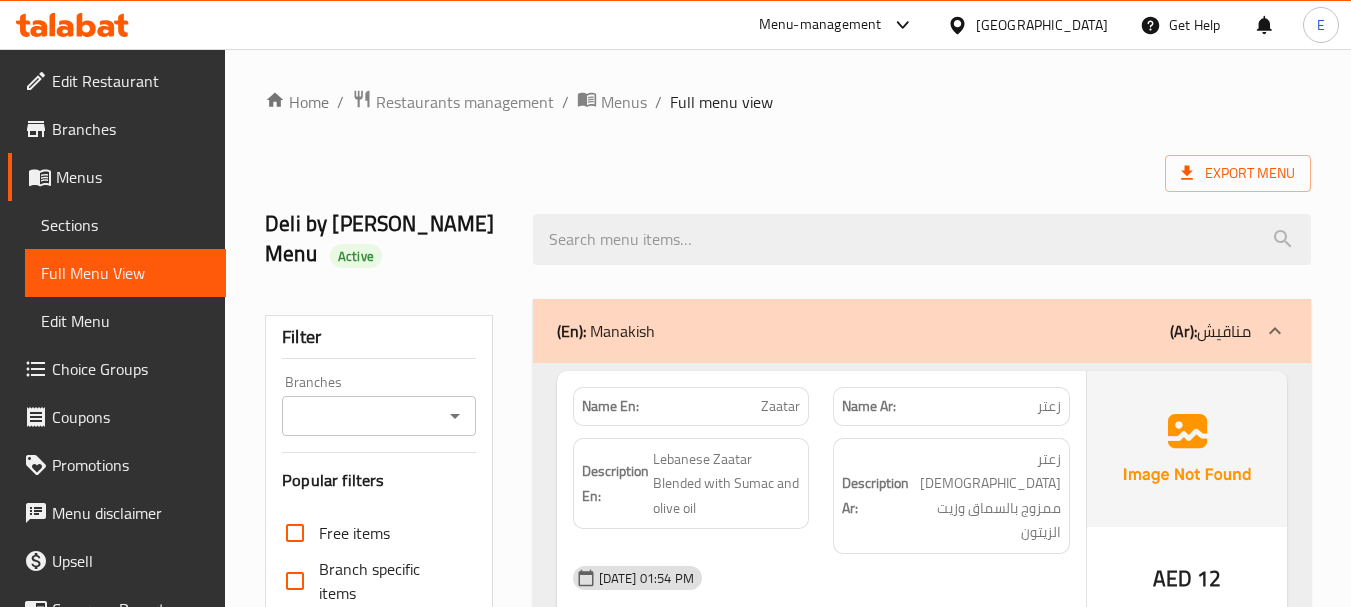 click on "Deli by Amara's Menu   Active" at bounding box center [788, 239] 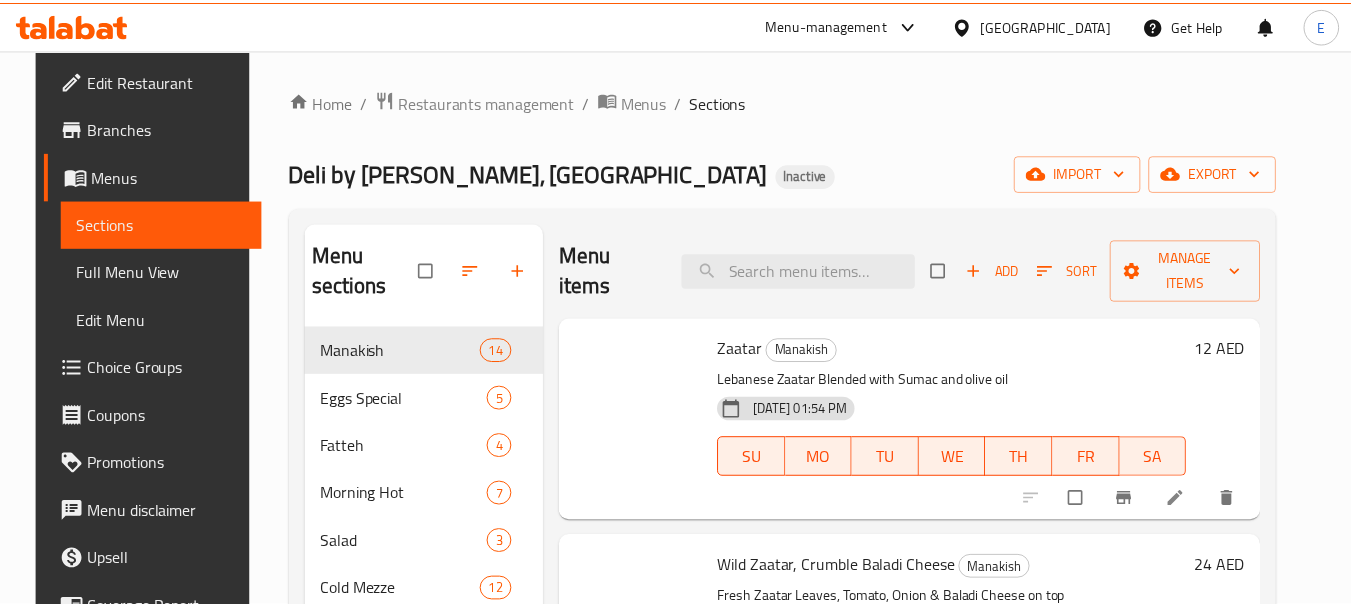 scroll, scrollTop: 0, scrollLeft: 0, axis: both 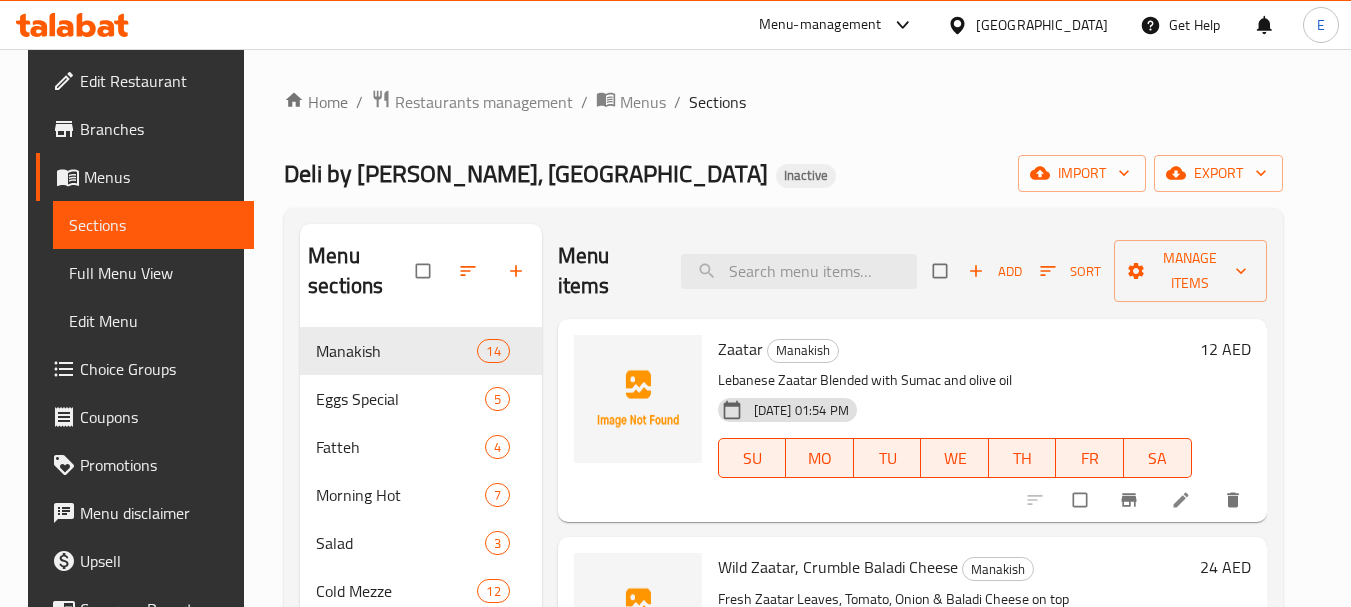 click on "Branches" at bounding box center (159, 129) 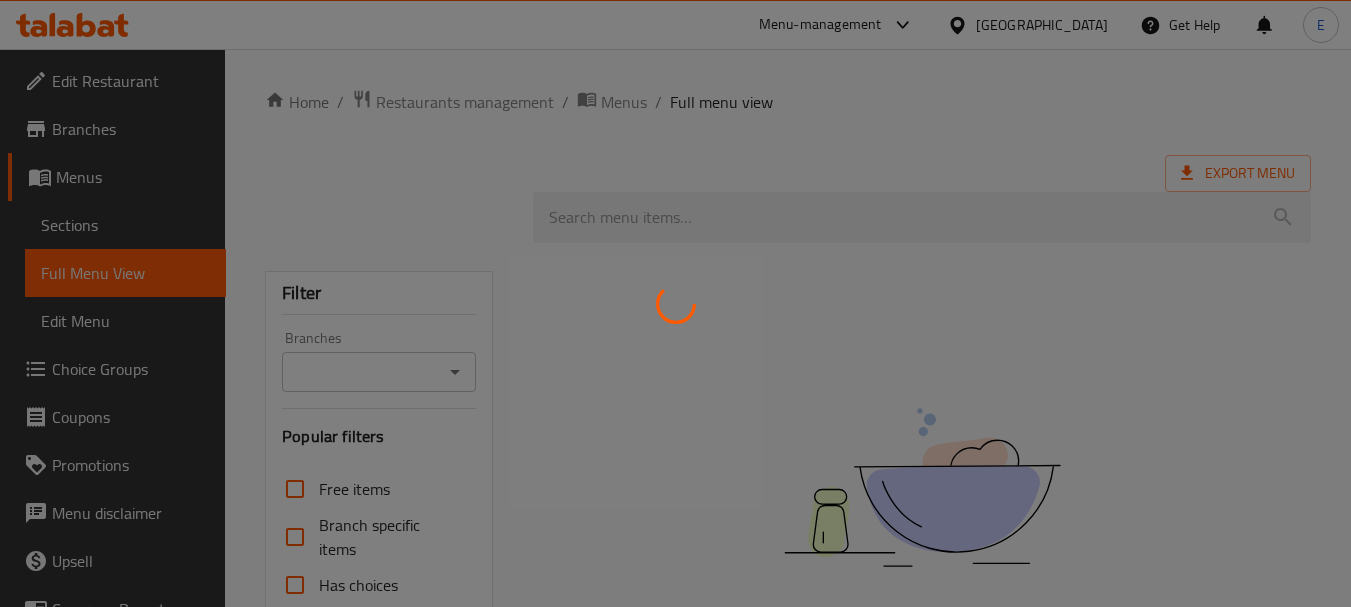 scroll, scrollTop: 0, scrollLeft: 0, axis: both 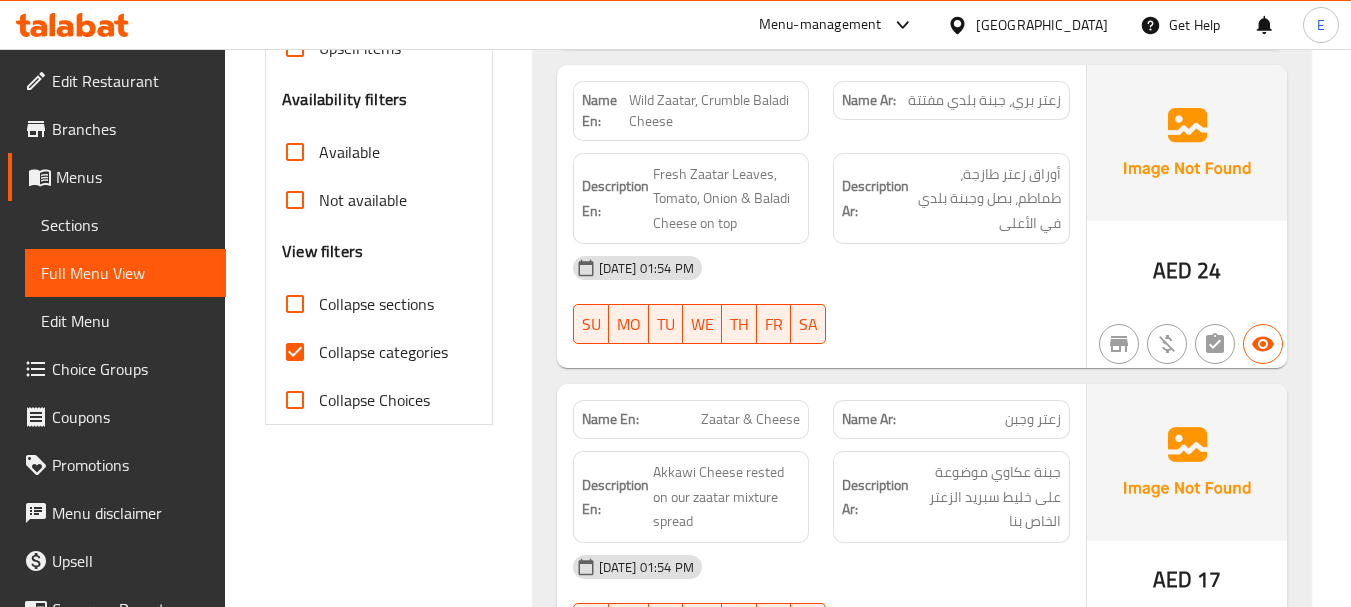 click on "Collapse categories" at bounding box center (295, 352) 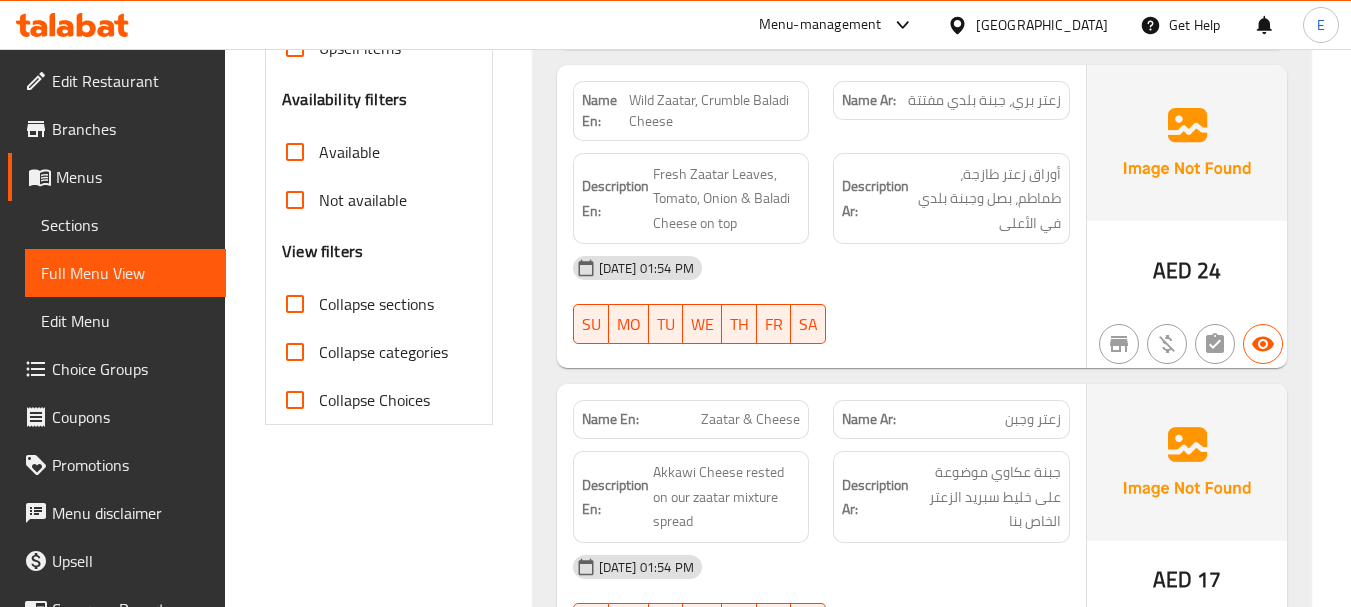scroll, scrollTop: 0, scrollLeft: 0, axis: both 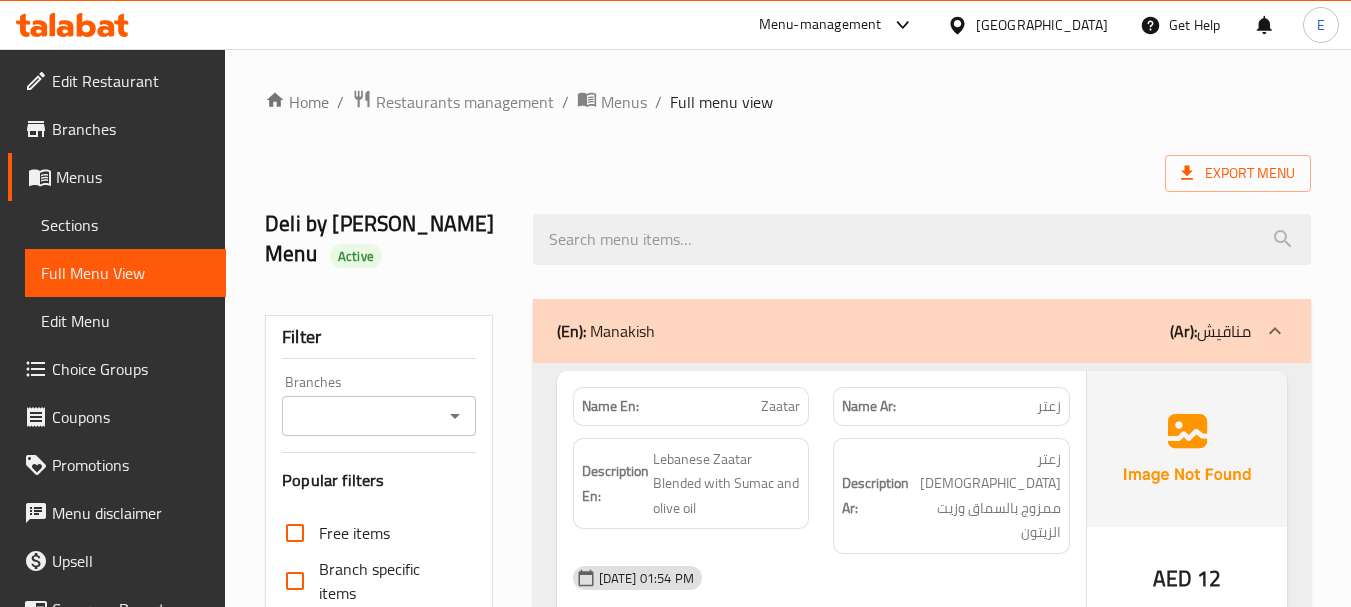 click on "Export Menu" at bounding box center (788, 173) 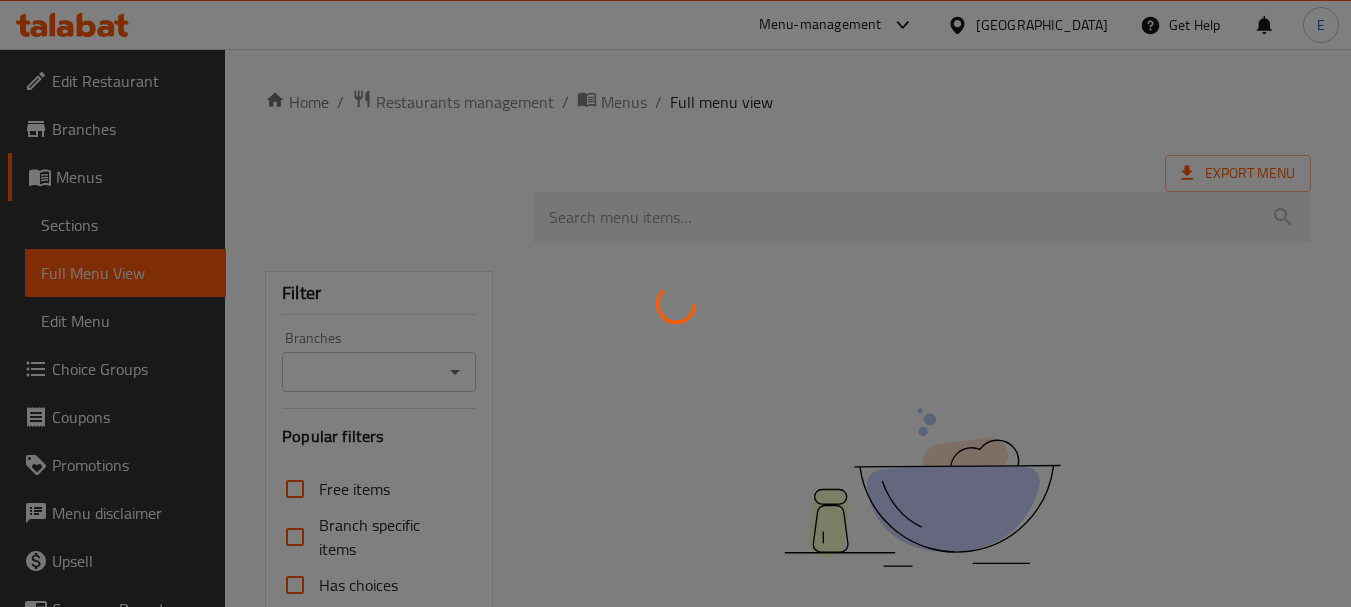 scroll, scrollTop: 0, scrollLeft: 0, axis: both 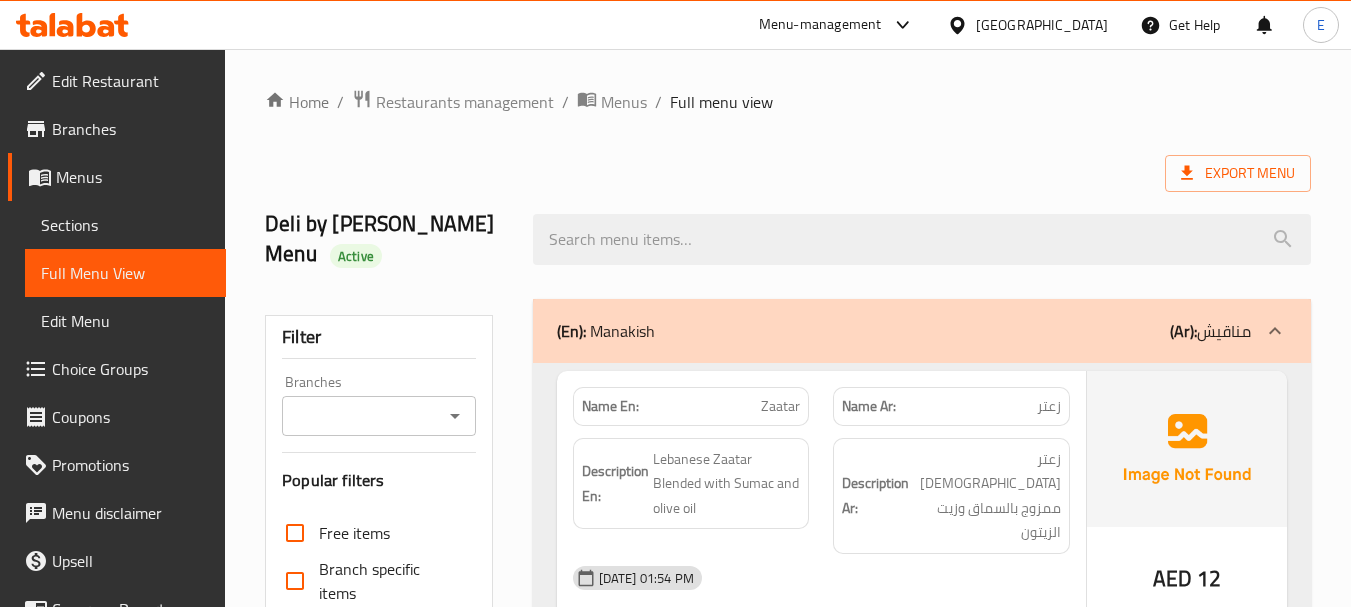 click on "Home / Restaurants management / Menus / Full menu view Export Menu Deli by Amara's Menu   Active Filter Branches Branches Popular filters Free items Branch specific items Has choices Upsell items Availability filters Available Not available View filters Collapse sections Collapse categories Collapse Choices (En):   Manakish (Ar): مناقيش Name En: Zaatar Name Ar: زعتر Description En: Lebanese Zaatar Blended with Sumac and olive oil Description Ar: زعتر لبناني ممزوج بالسماق وزيت الزيتون [DATE] 01:54 PM SU MO TU WE TH FR SA AED 12 Name En: Wild Zaatar, Crumble Baladi Cheese Name Ar: زعتر بري، جبنة بلدي مفتتة Description En: Fresh Zaatar Leaves, Tomato, Onion & Baladi Cheese on top Description Ar: أوراق زعتر طازجة، طماطم، بصل وجبنة بلدي في الأعلى [DATE] 01:54 PM SU MO TU WE TH FR SA AED 24 Name En: [PERSON_NAME] & Cheese Name Ar: زعتر وجبن Description En: Description Ar: [DATE] 01:54 PM SU MO TU WE" at bounding box center (788, 15899) 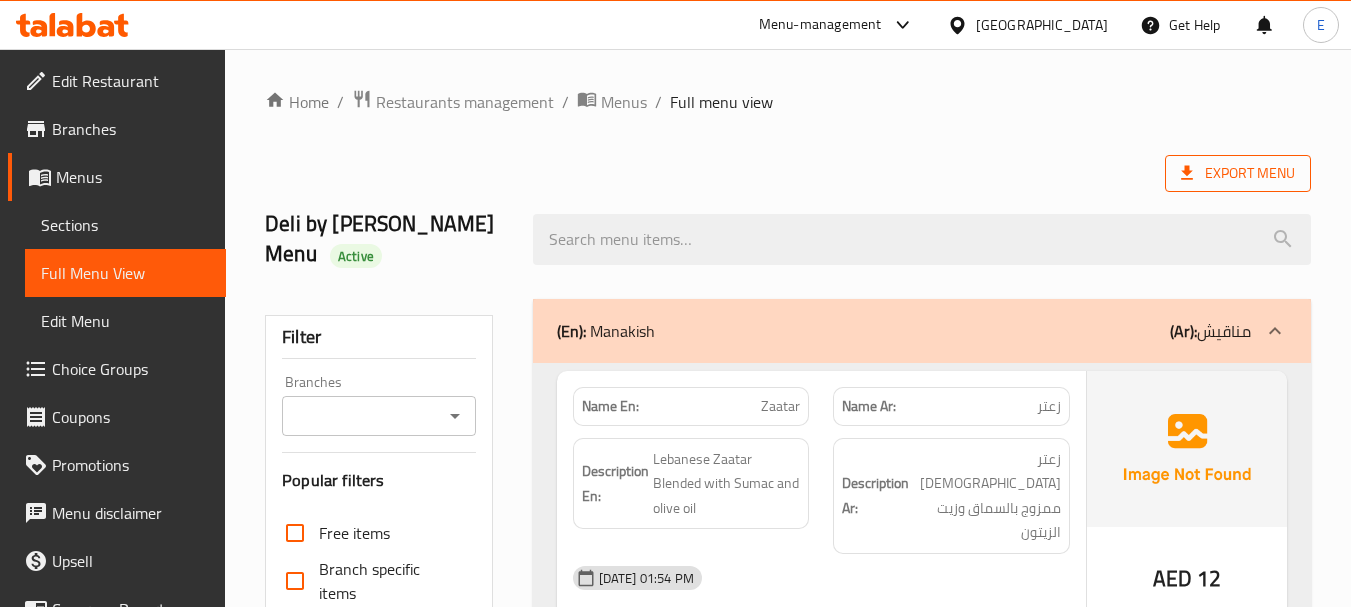 click on "Export Menu" at bounding box center (1238, 173) 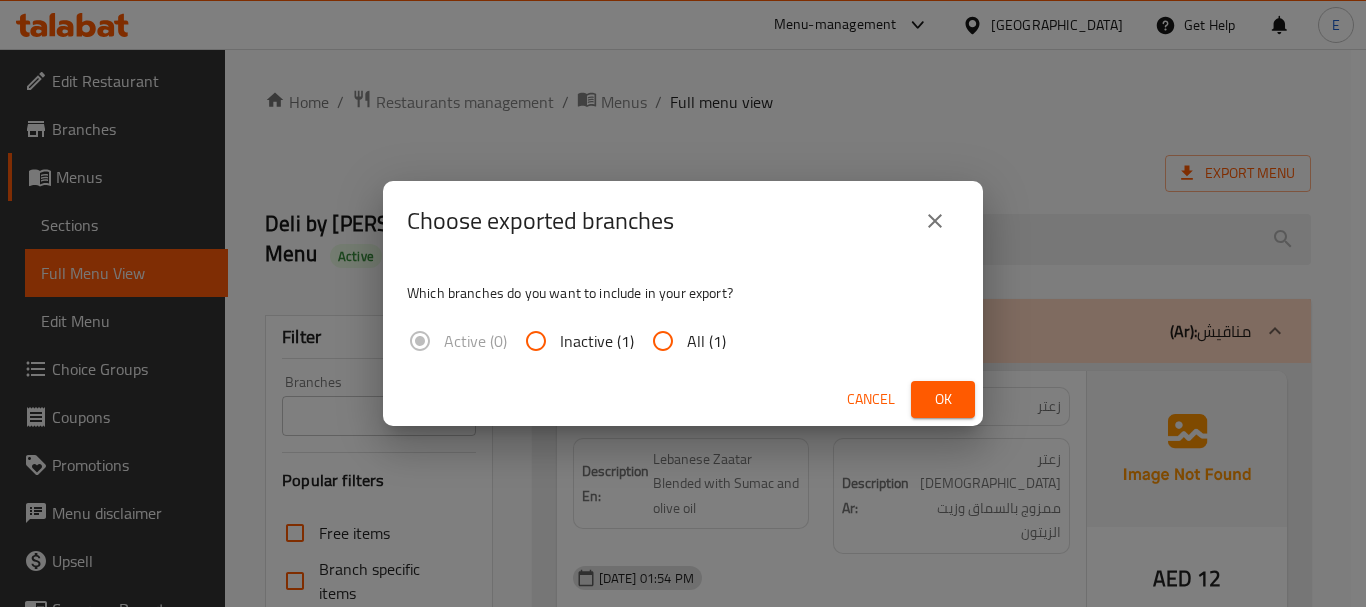 click on "All (1)" at bounding box center [663, 341] 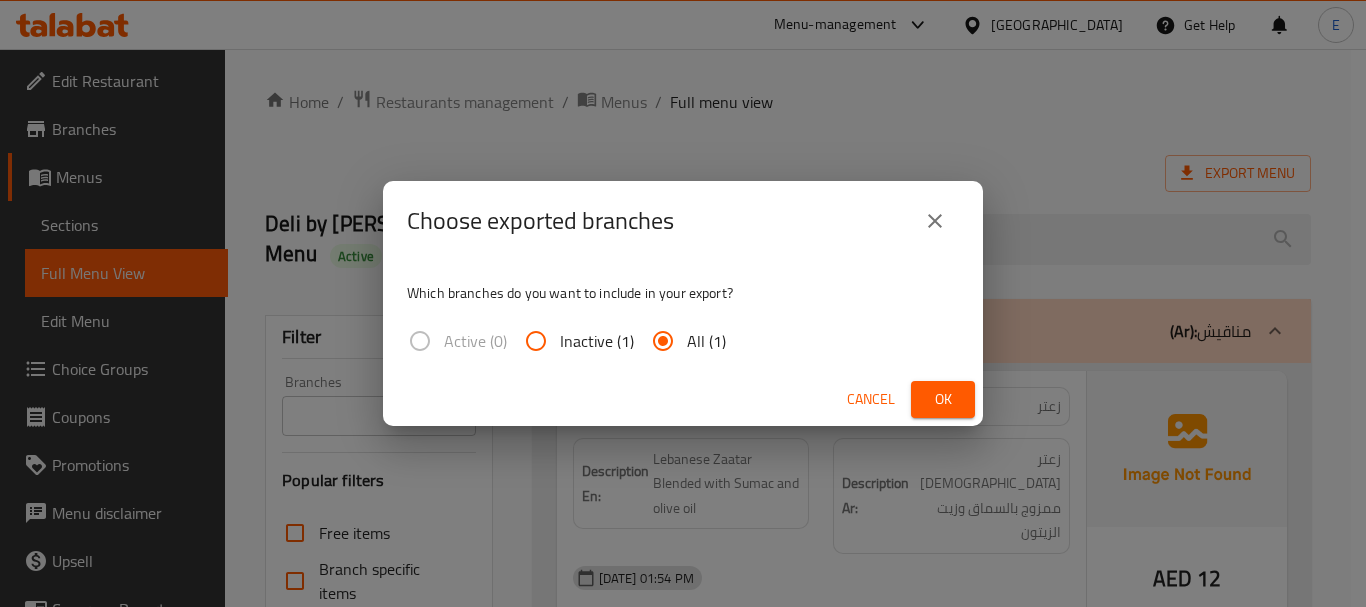 click on "Ok" at bounding box center (943, 399) 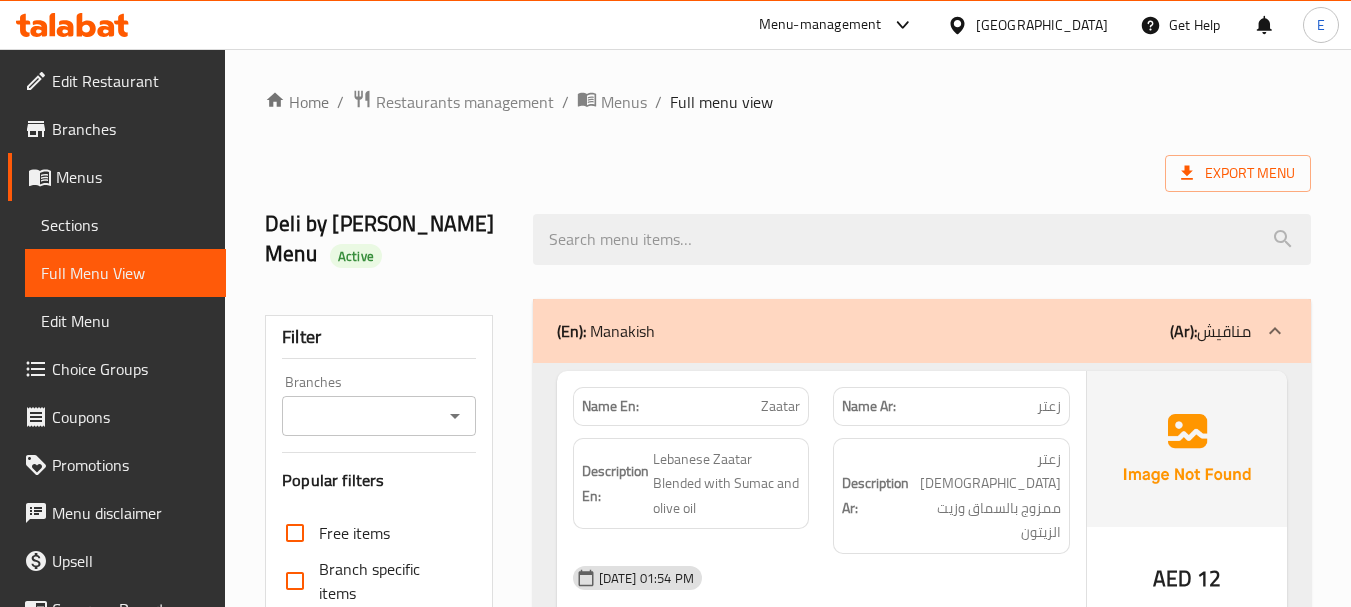 click on "Export Menu" at bounding box center (788, 173) 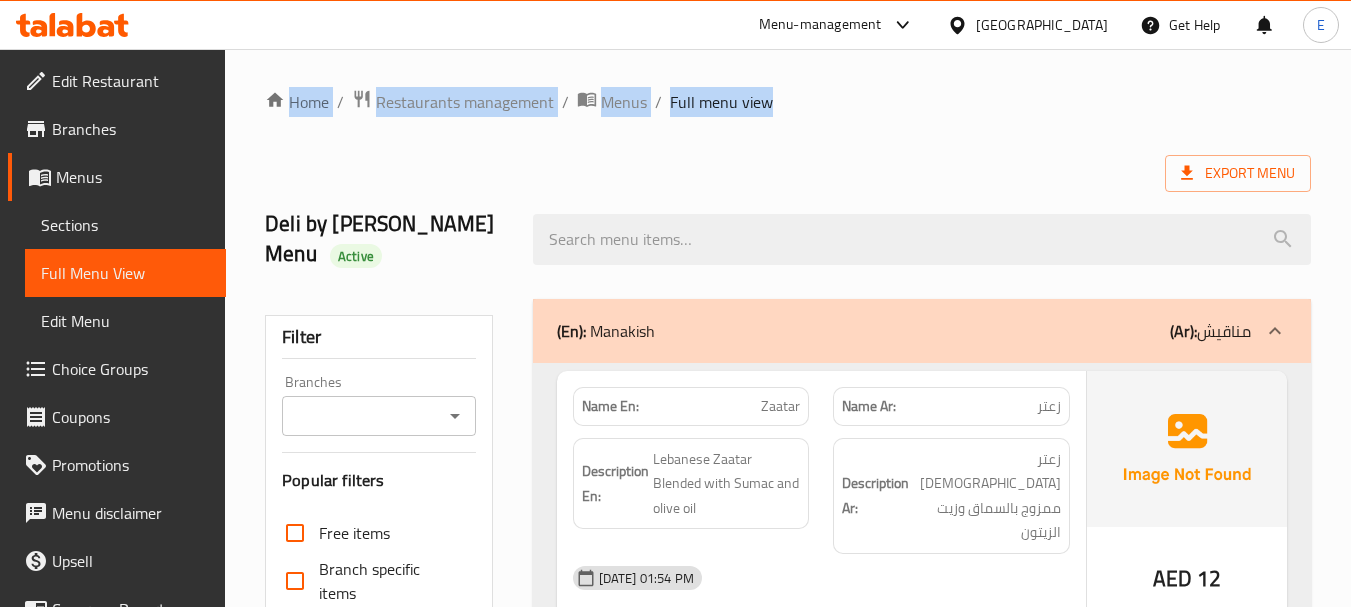drag, startPoint x: 260, startPoint y: 84, endPoint x: 830, endPoint y: 71, distance: 570.14825 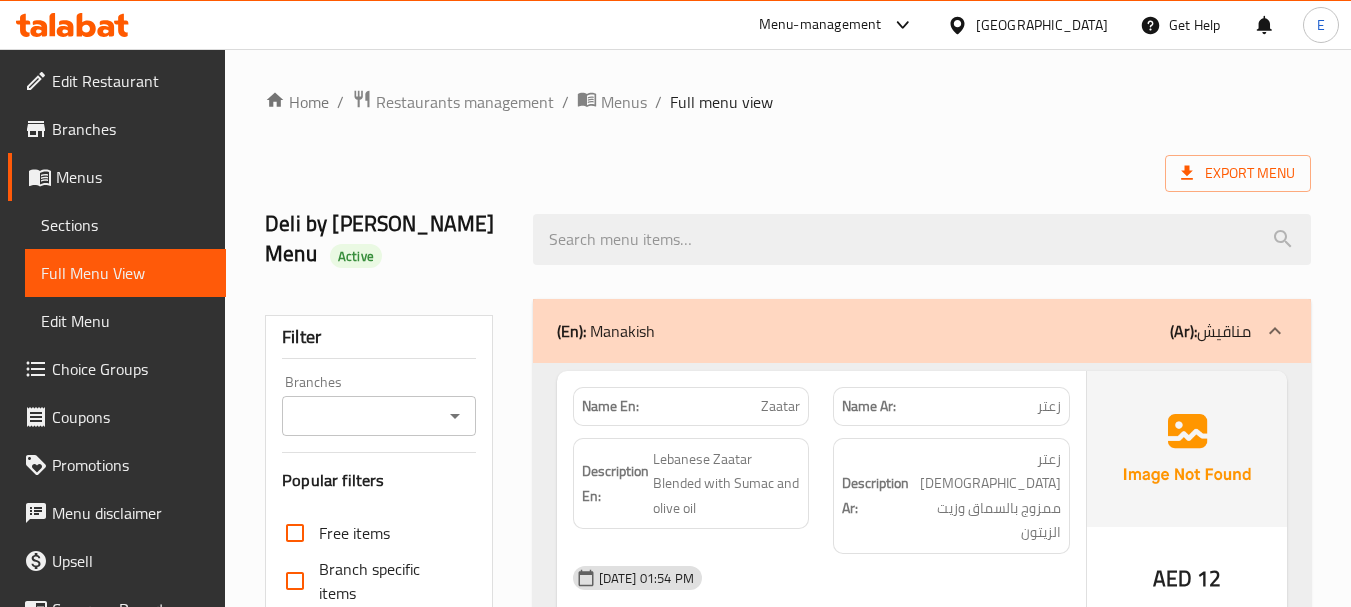 click on "Home / Restaurants management / Menus / Full menu view Export Menu Deli by Amara's Menu   Active Filter Branches Branches Popular filters Free items Branch specific items Has choices Upsell items Availability filters Available Not available View filters Collapse sections Collapse categories Collapse Choices (En):   Manakish (Ar): مناقيش Name En: Zaatar Name Ar: زعتر Description En: Lebanese Zaatar Blended with Sumac and olive oil Description Ar: زعتر لبناني ممزوج بالسماق وزيت الزيتون 15-07-2025 01:54 PM SU MO TU WE TH FR SA AED 12 Name En: Wild Zaatar, Crumble Baladi Cheese Name Ar: زعتر بري، جبنة بلدي مفتتة Description En: Fresh Zaatar Leaves, Tomato, Onion & Baladi Cheese on top Description Ar: أوراق زعتر طازجة، طماطم، بصل وجبنة بلدي في الأعلى 15-07-2025 01:54 PM SU MO TU WE TH FR SA AED 24 Name En: Zaatar & Cheese Name Ar: زعتر وجبن Description En: Description Ar: 15-07-2025 01:54 PM SU MO TU WE" at bounding box center (788, 15899) 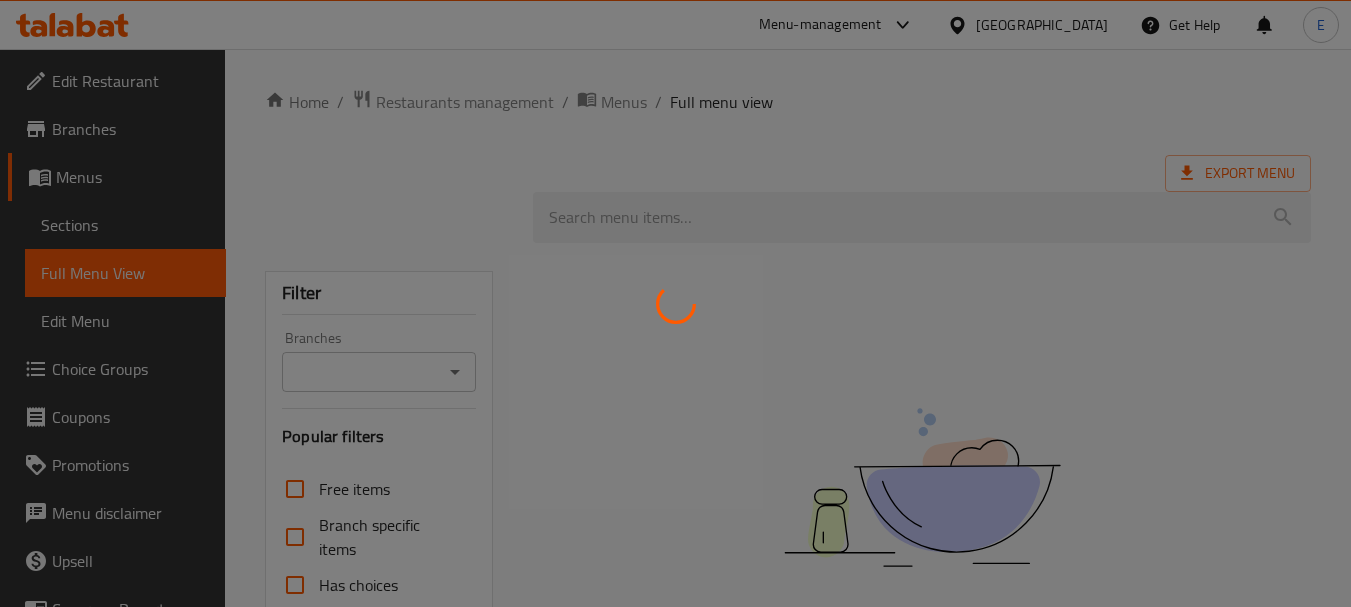 scroll, scrollTop: 0, scrollLeft: 0, axis: both 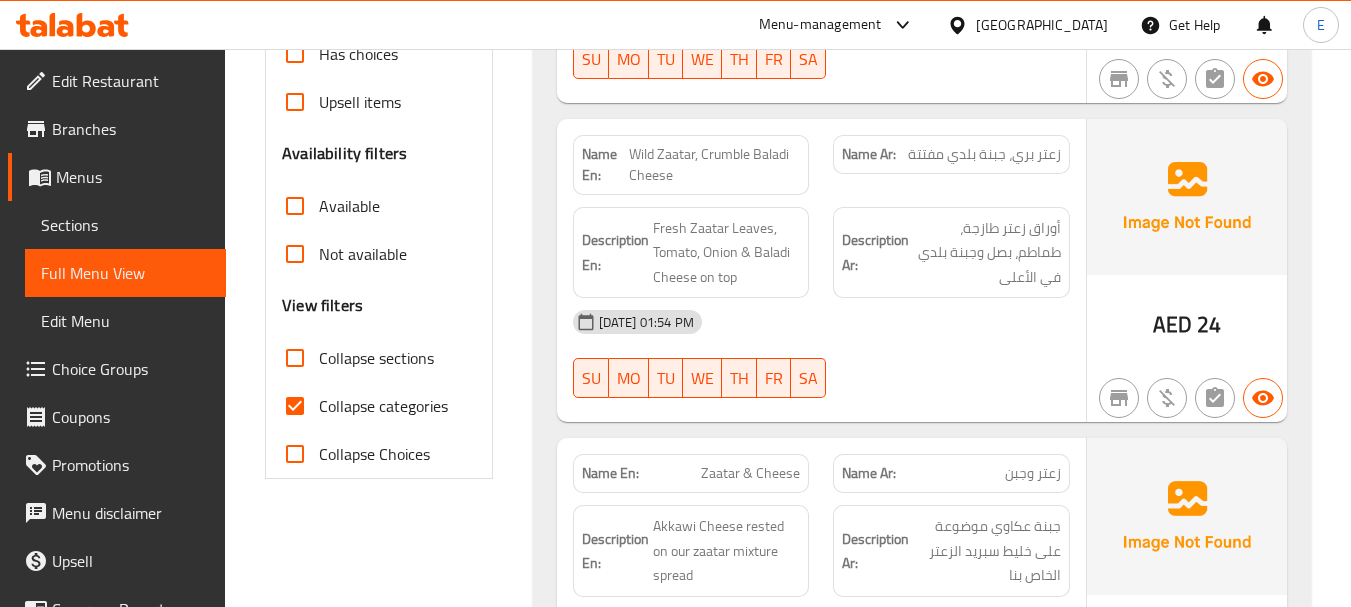 click on "Collapse categories" at bounding box center (295, 406) 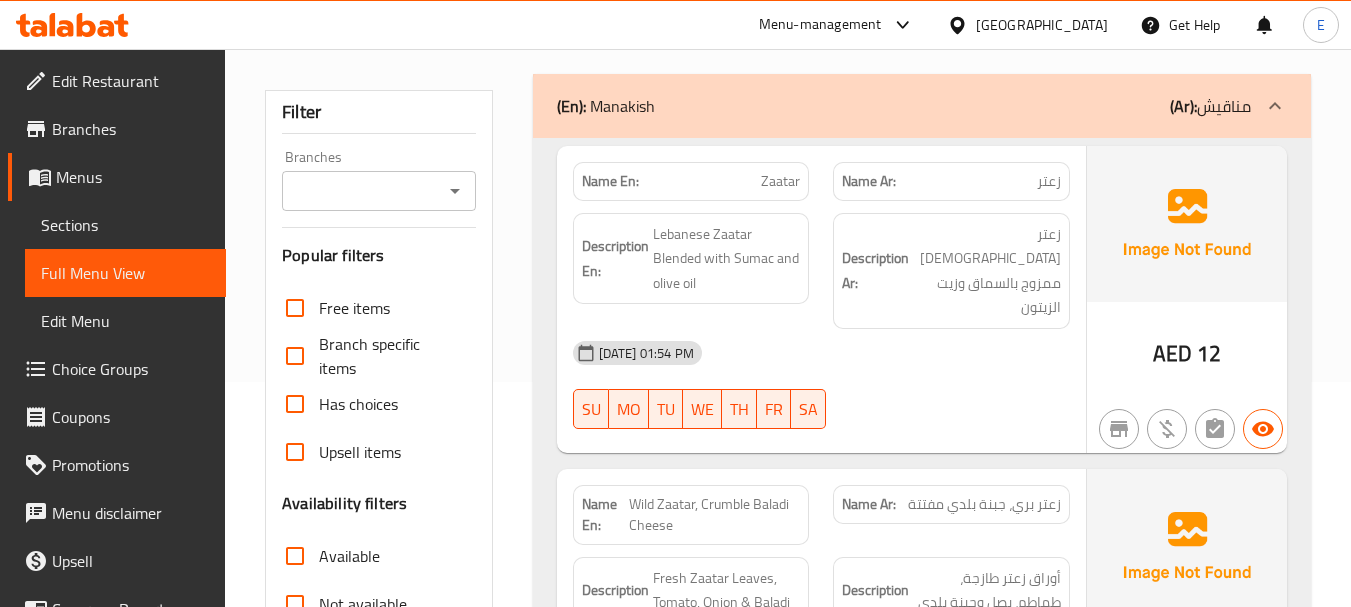scroll, scrollTop: 0, scrollLeft: 0, axis: both 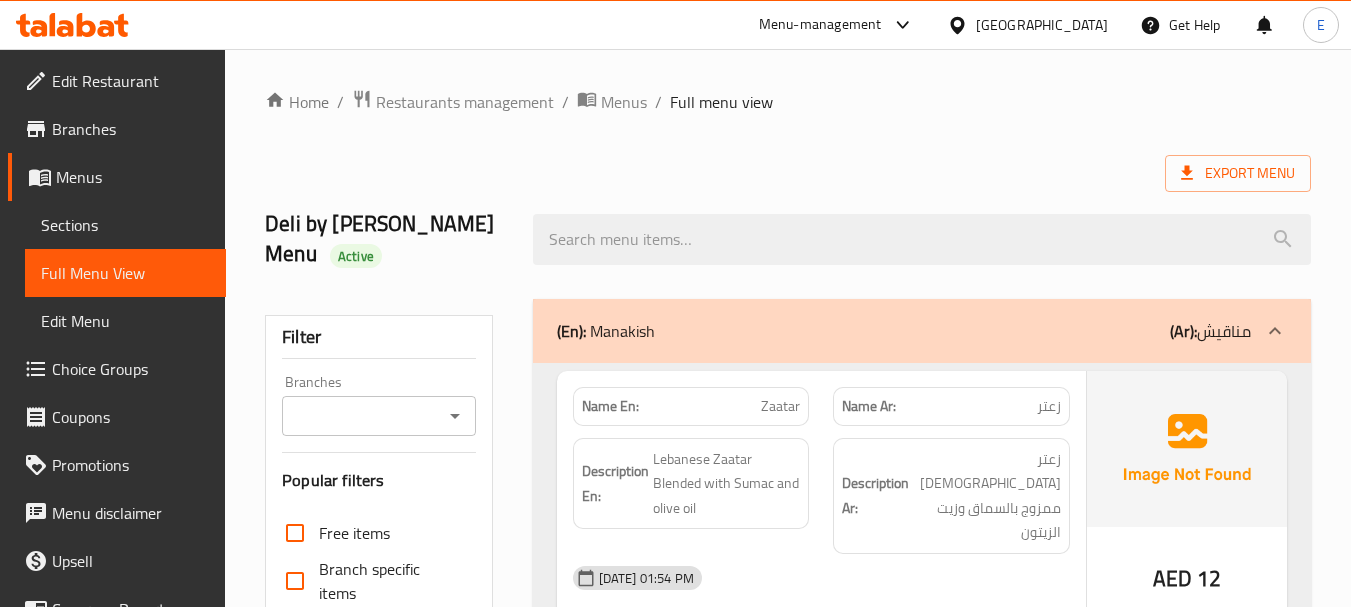 click on "Export Menu" at bounding box center (788, 173) 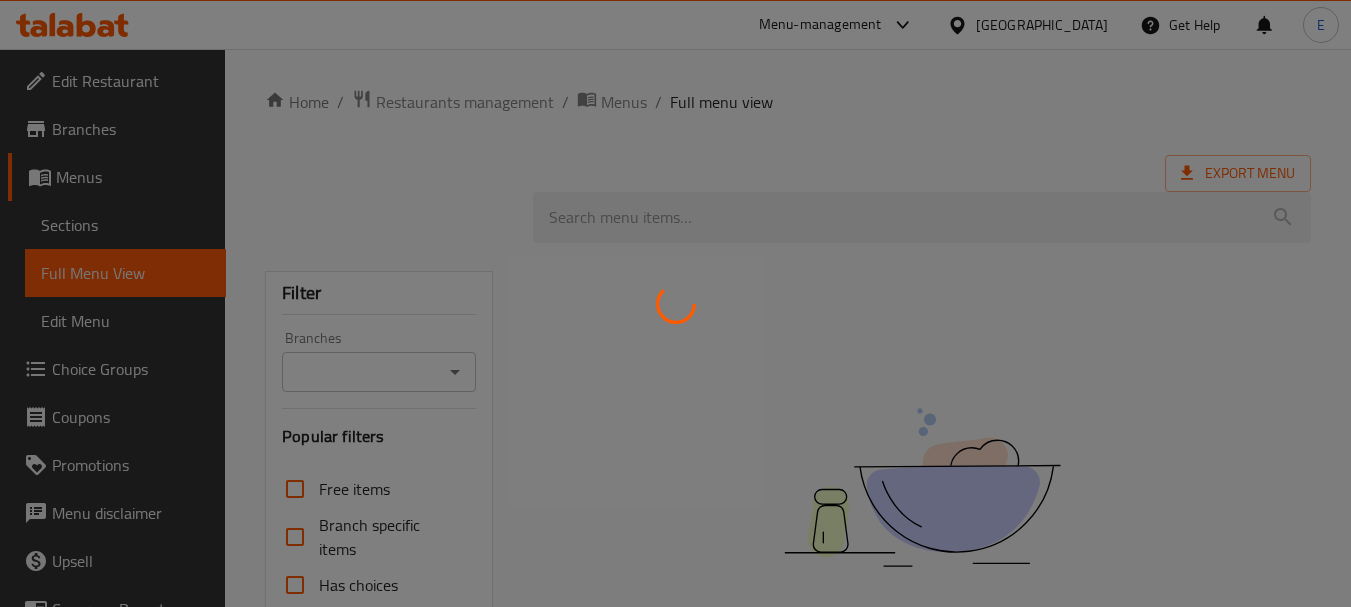 scroll, scrollTop: 0, scrollLeft: 0, axis: both 